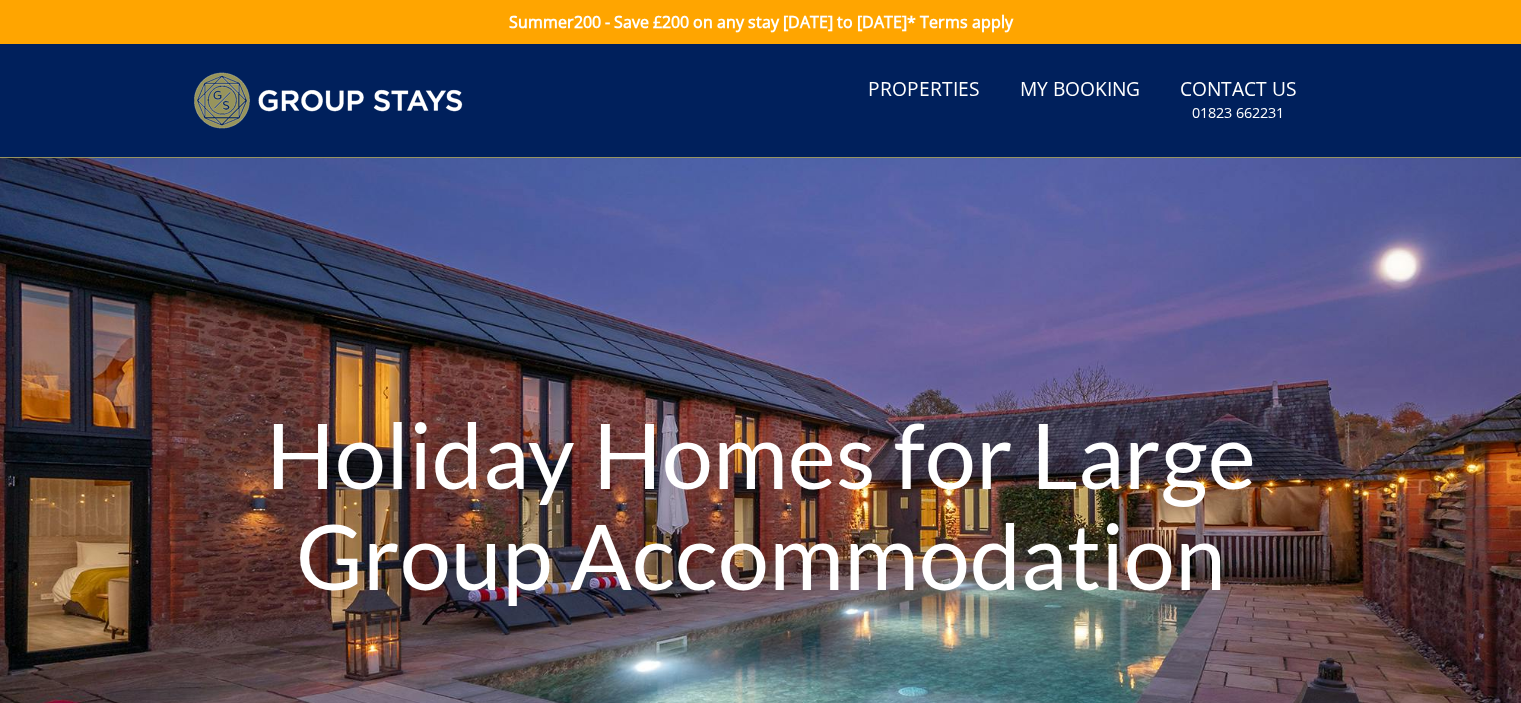 scroll, scrollTop: 0, scrollLeft: 0, axis: both 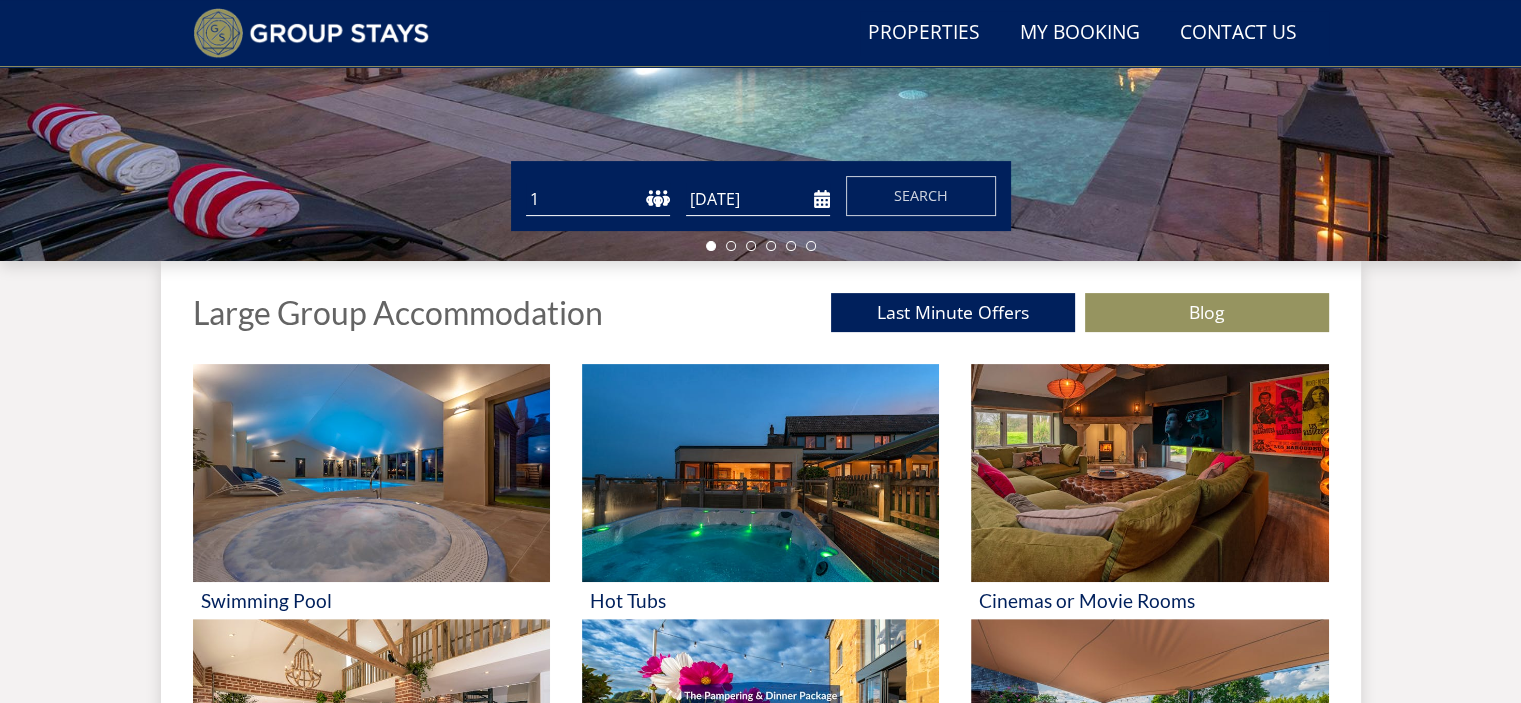 click on "1
2
3
4
5
6
7
8
9
10
11
12
13
14
15
16
17
18
19
20
21
22
23
24
25
26
27
28
29
30
31
32
33
34
35
36
37
38
39
40
41
42
43
44
45
46
47
48
49
50" at bounding box center [598, 199] 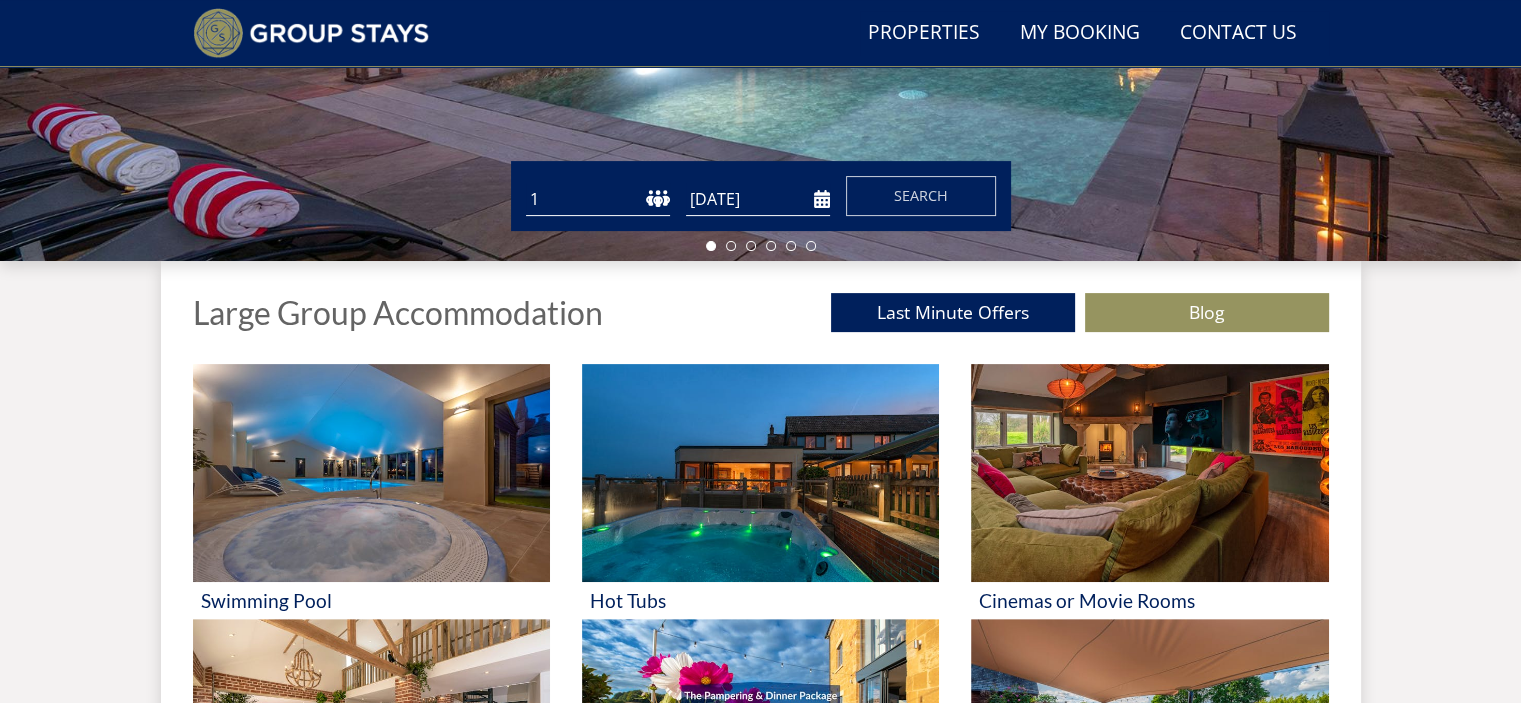 select on "20" 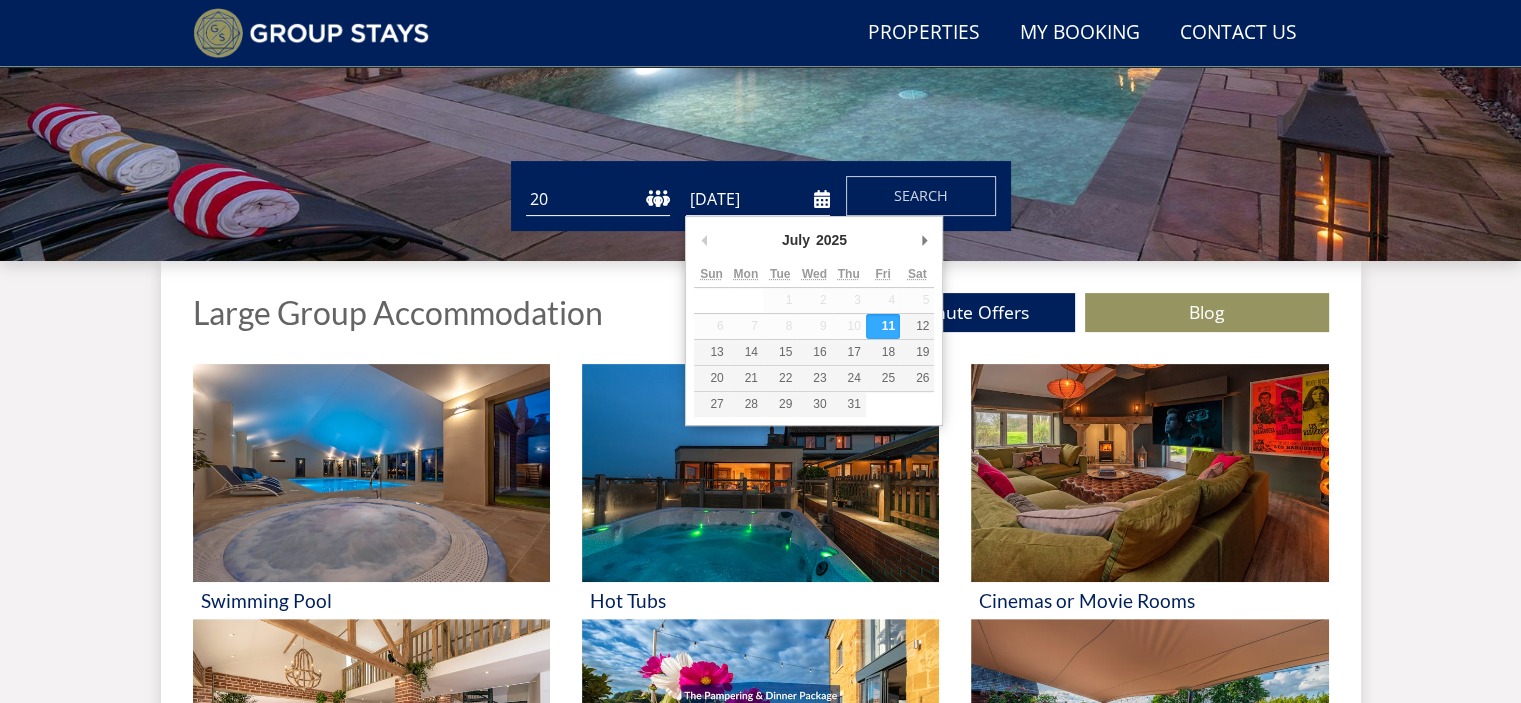 click on "[DATE]" at bounding box center [758, 199] 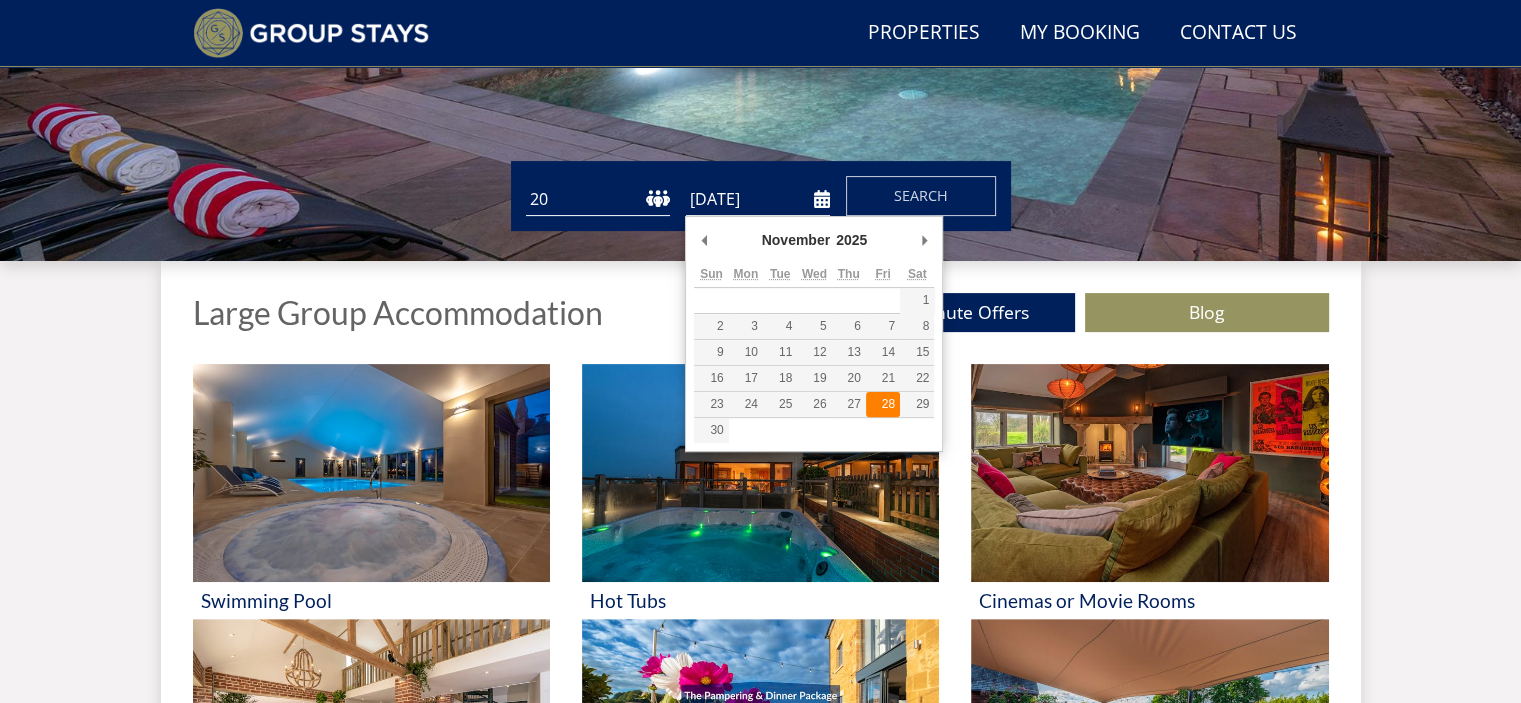 type on "28/11/2025" 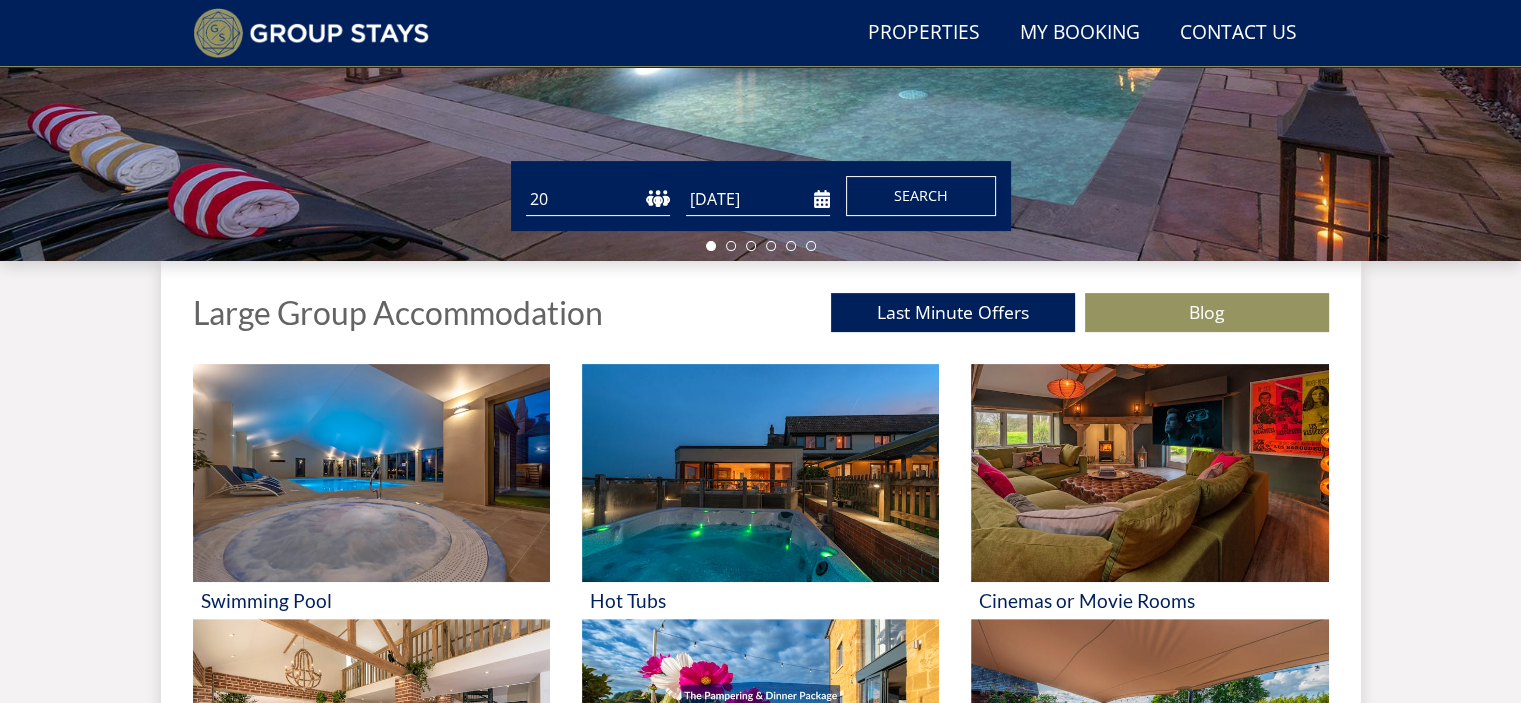 click on "Search" at bounding box center [921, 195] 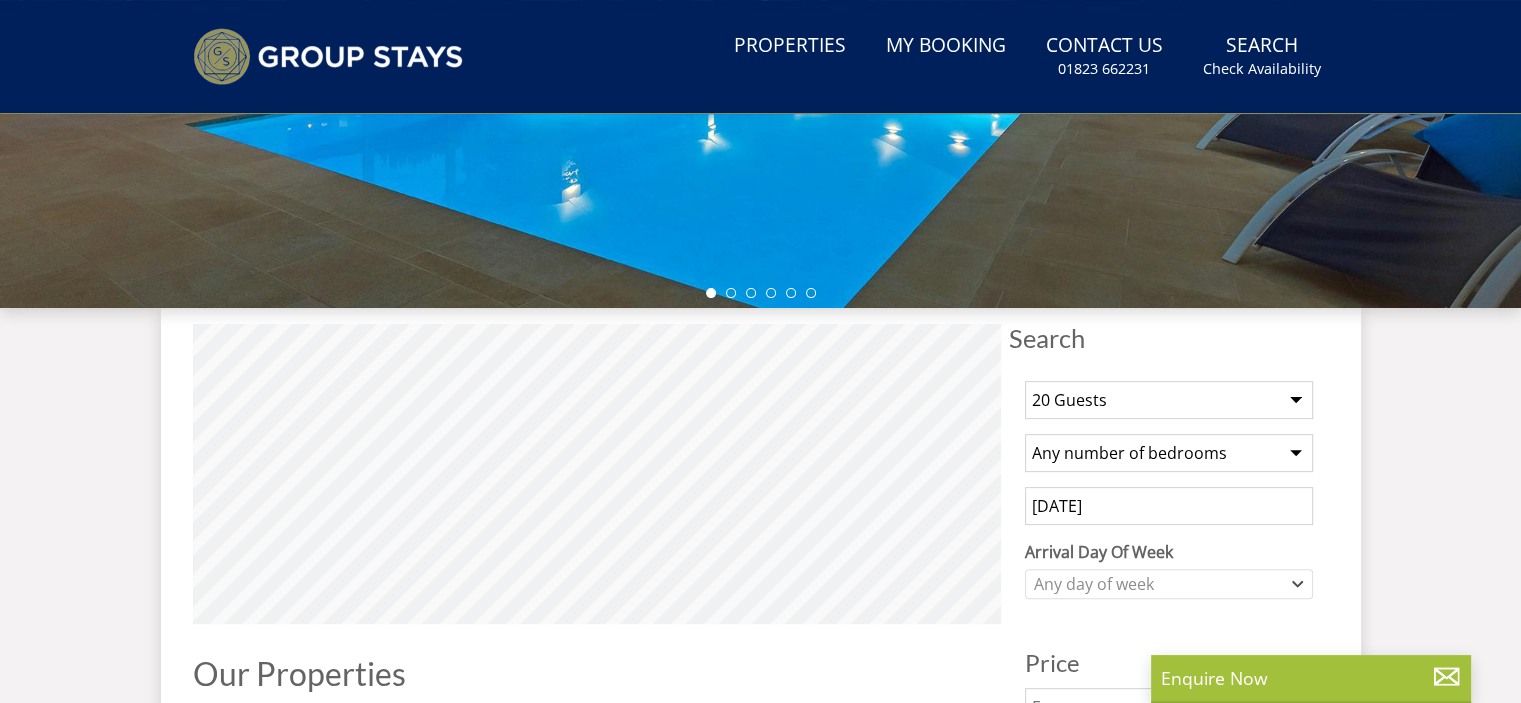 scroll, scrollTop: 0, scrollLeft: 0, axis: both 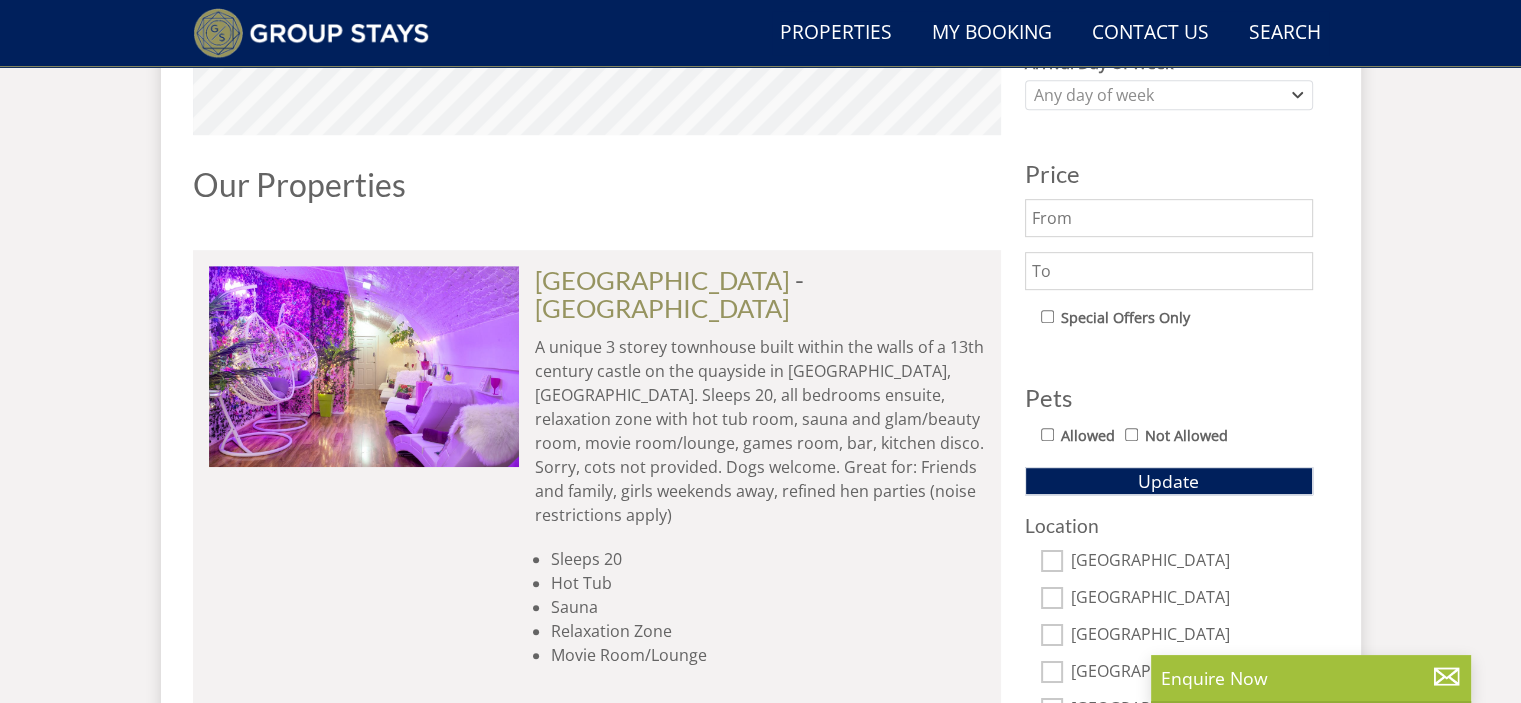drag, startPoint x: 780, startPoint y: 287, endPoint x: 1394, endPoint y: 271, distance: 614.20844 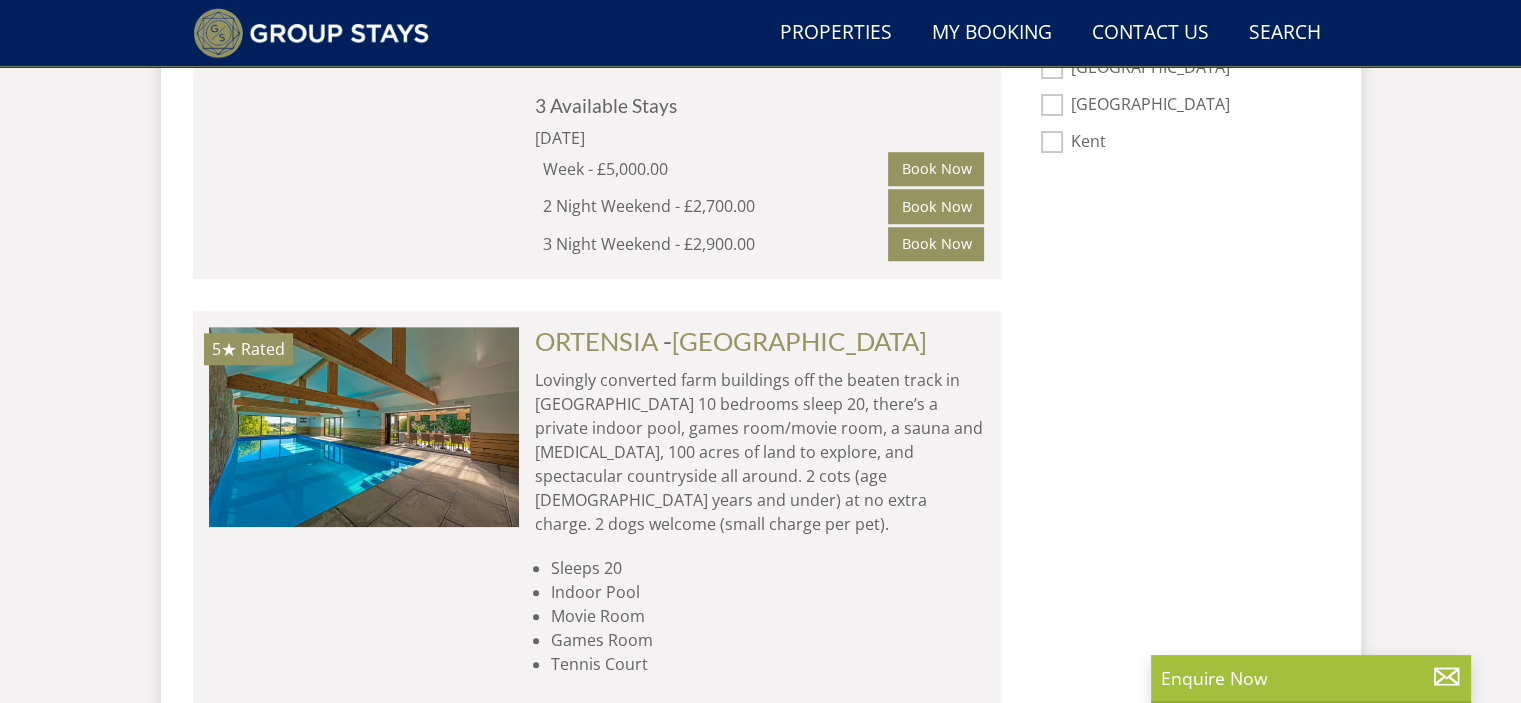 scroll, scrollTop: 1631, scrollLeft: 0, axis: vertical 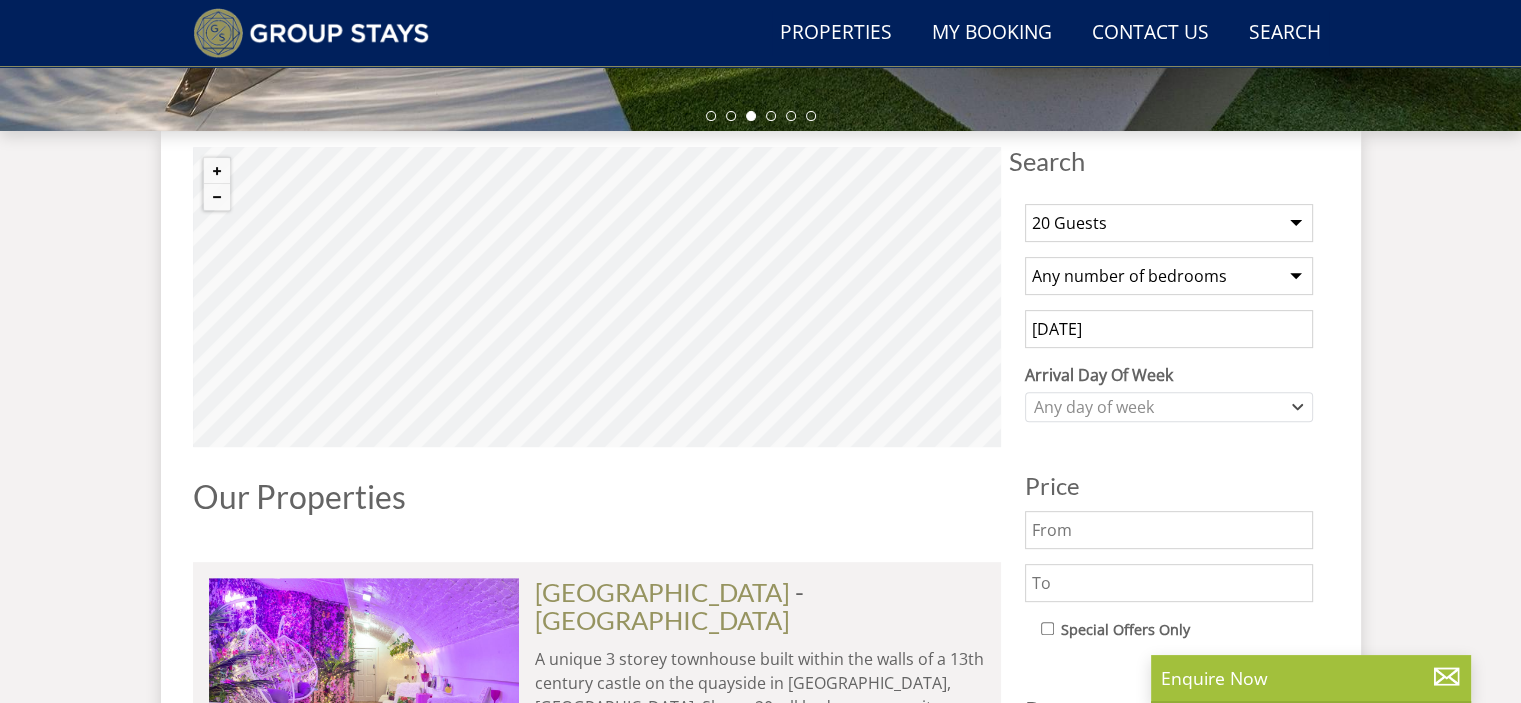 click on "Any number of bedrooms
1 Bedroom
2 Bedrooms
3 Bedrooms
4 Bedrooms
5 Bedrooms
6 Bedrooms
7 Bedrooms
8 Bedrooms
9 Bedrooms
10 Bedrooms
11 Bedrooms
12 Bedrooms
13 Bedrooms
14 Bedrooms
15 Bedrooms
16 Bedrooms
17 Bedrooms
18 Bedrooms
19 Bedrooms
20 Bedrooms
21 Bedrooms
22 Bedrooms
23 Bedrooms
24 Bedrooms
25 Bedrooms" at bounding box center [1169, 276] 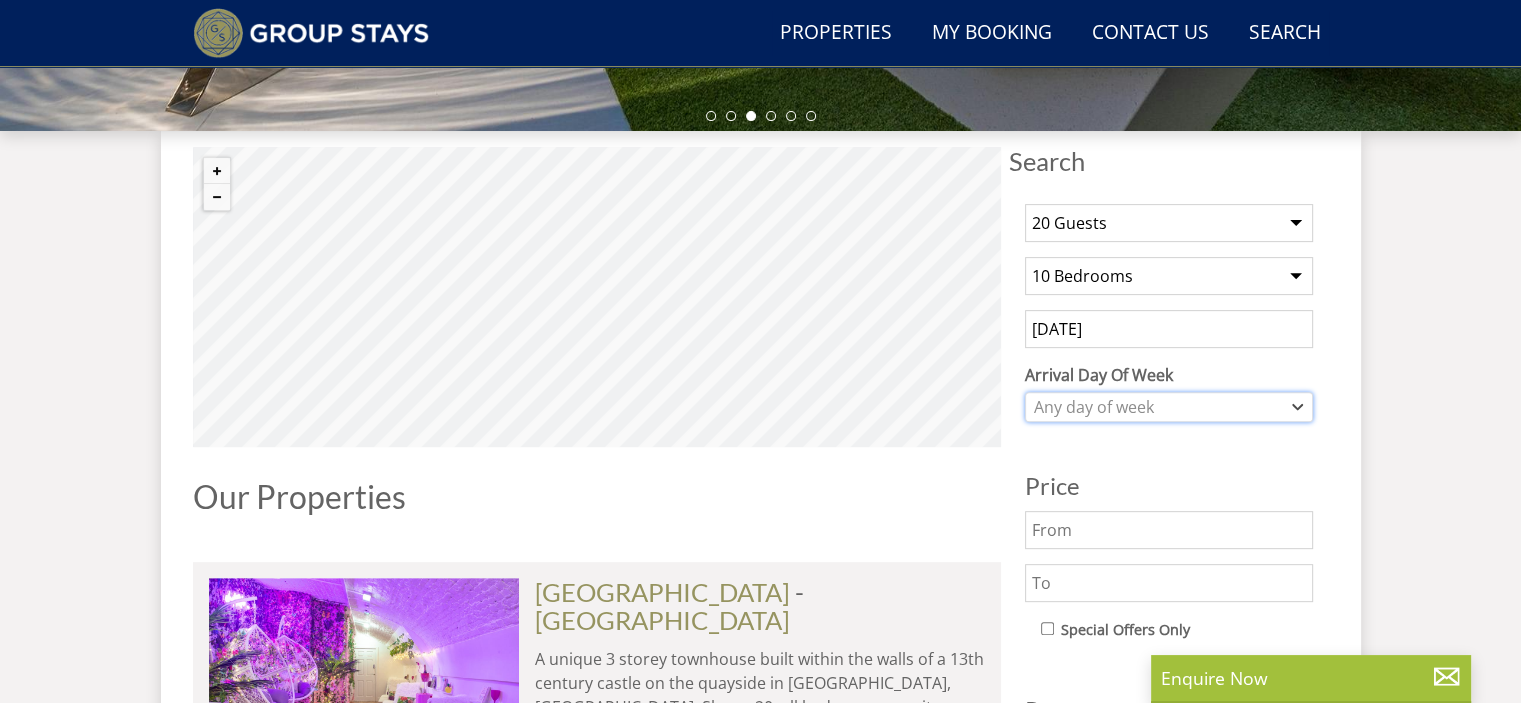 click on "Any day of week" at bounding box center (1169, 407) 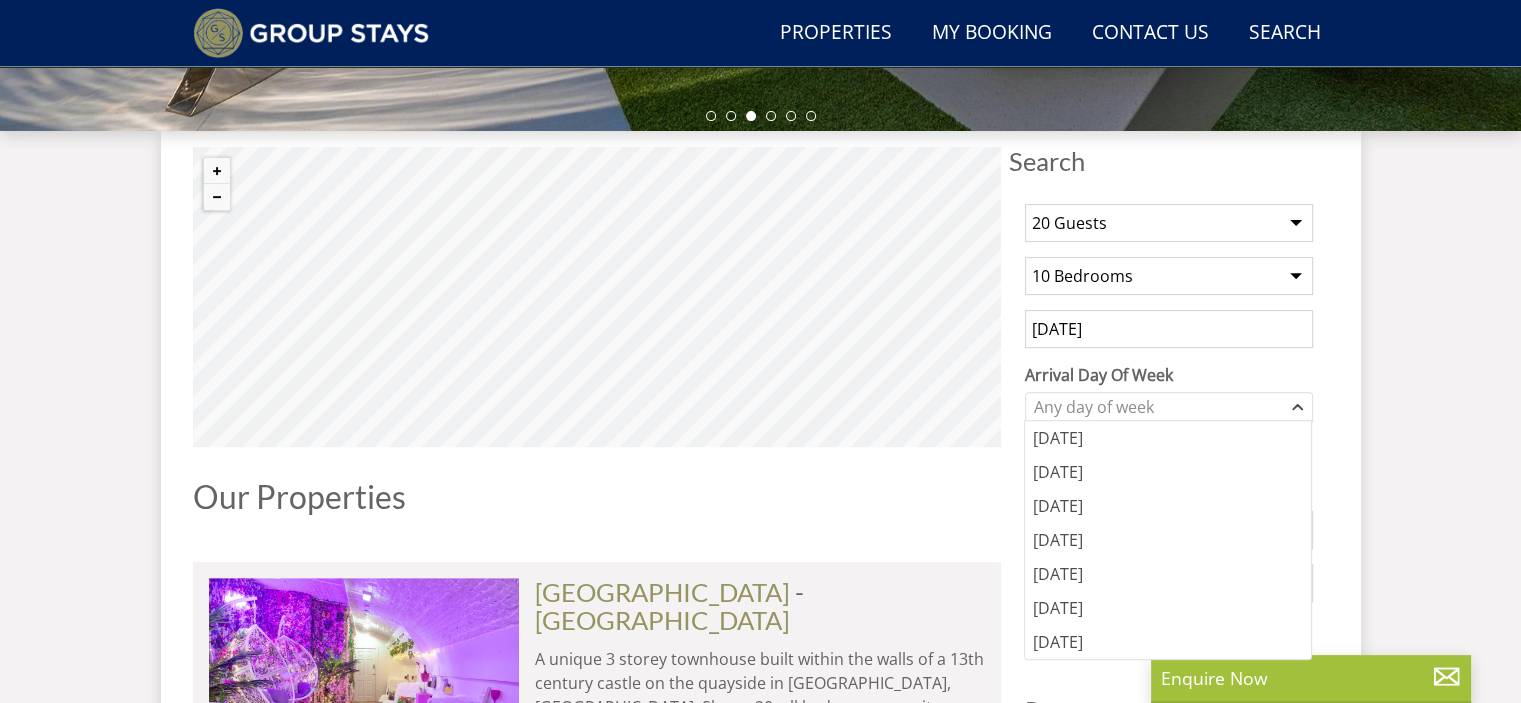 click on "Search
Menu
Properties
My Booking
Contact Us  01823 662231
Search  Check Availability
Guests
1
2
3
4
5
6
7
8
9
10
11
12
13
14
15
16
17
18
19
20
21
22
23
24
25
26
27
28
29
30
31
32
33
34
35
36
37
38
39
40
41
42
43
44
45
46
47
48
49
50
Date
28/11/2025
Search" at bounding box center (760, 4235) 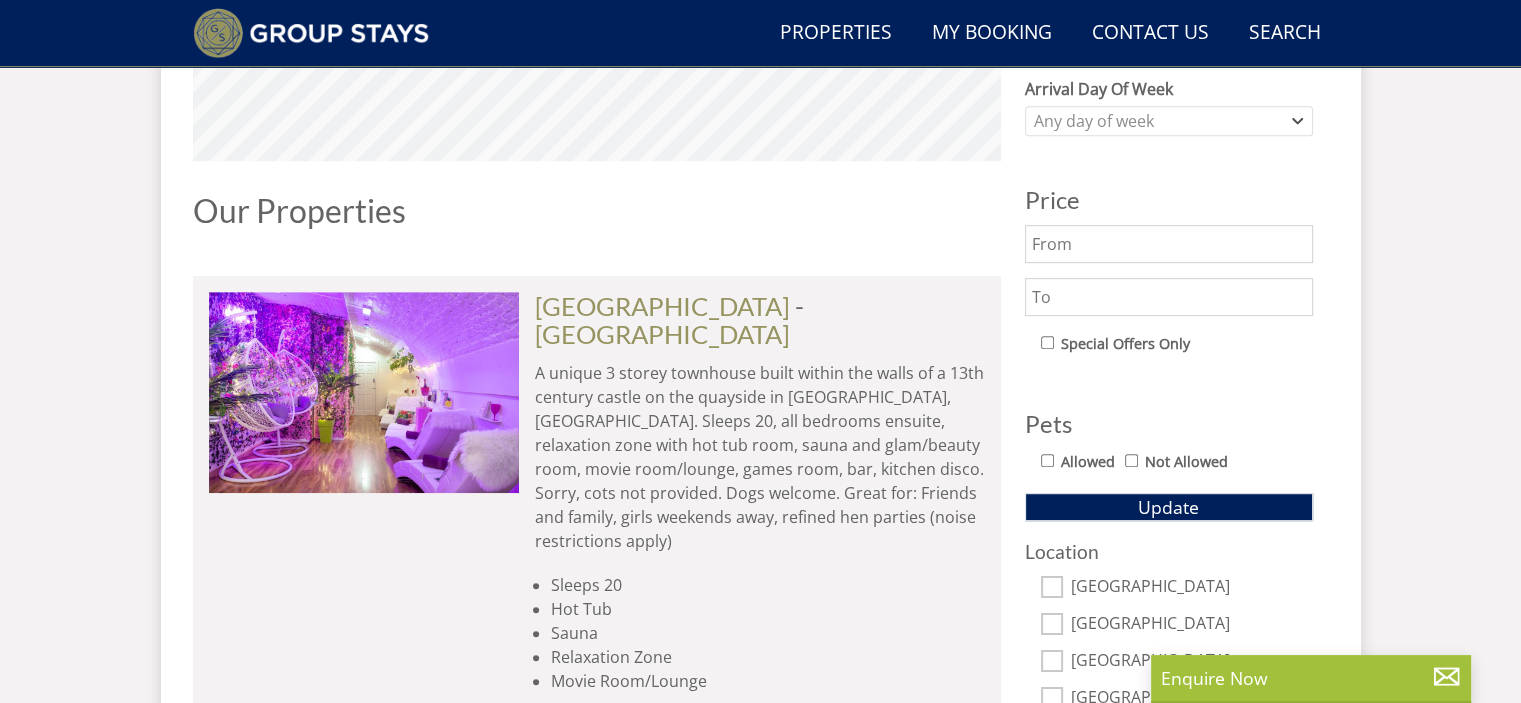 scroll, scrollTop: 1036, scrollLeft: 0, axis: vertical 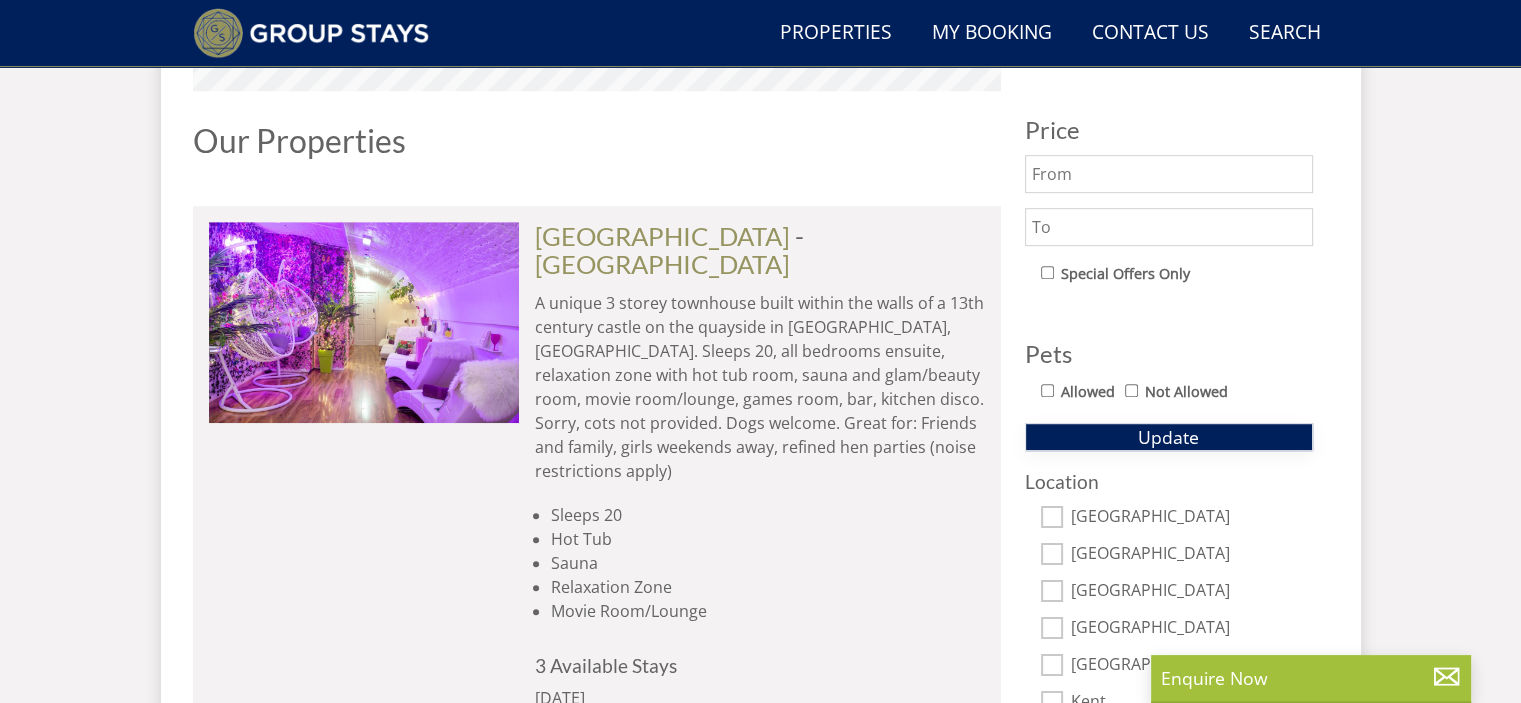 click on "Update" at bounding box center [1168, 437] 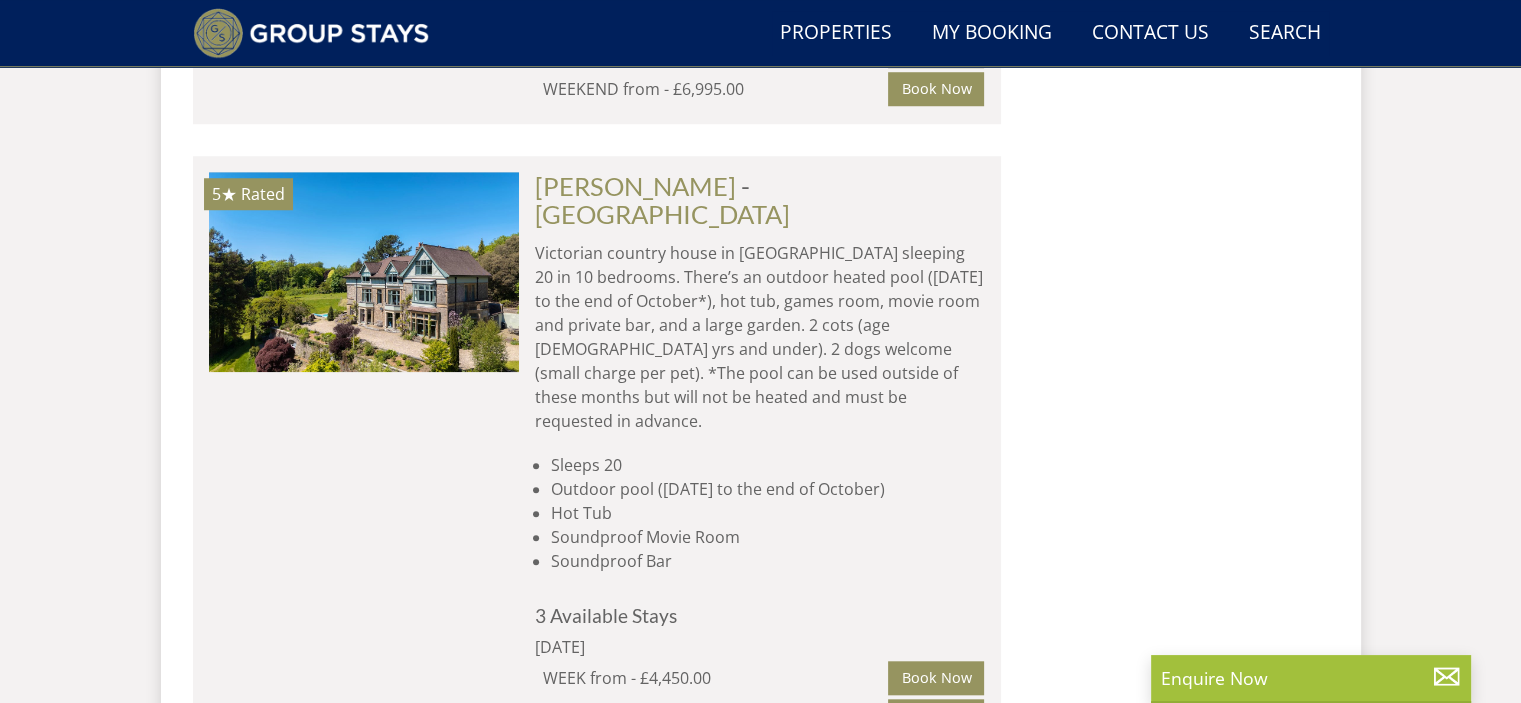 scroll, scrollTop: 1684, scrollLeft: 0, axis: vertical 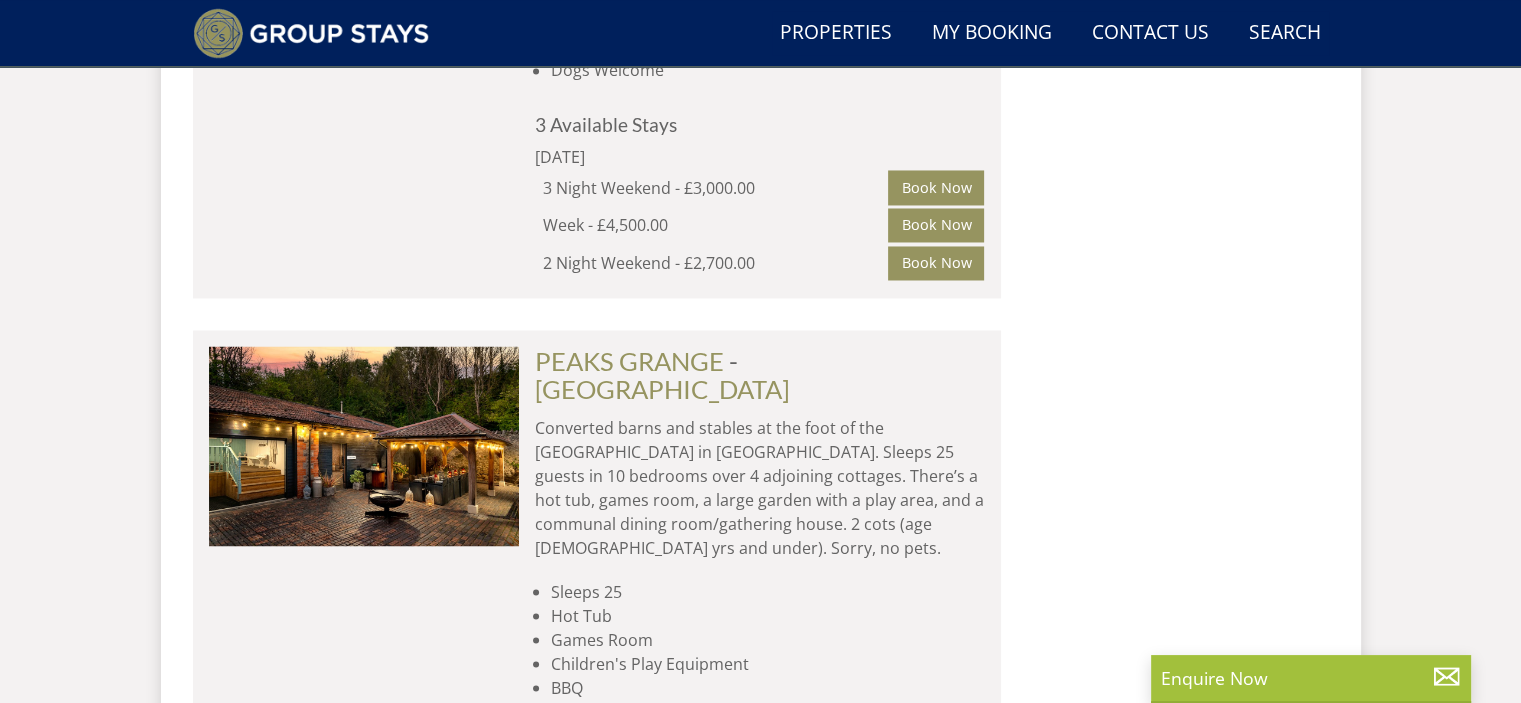 click on "Book Now" at bounding box center [936, 879] 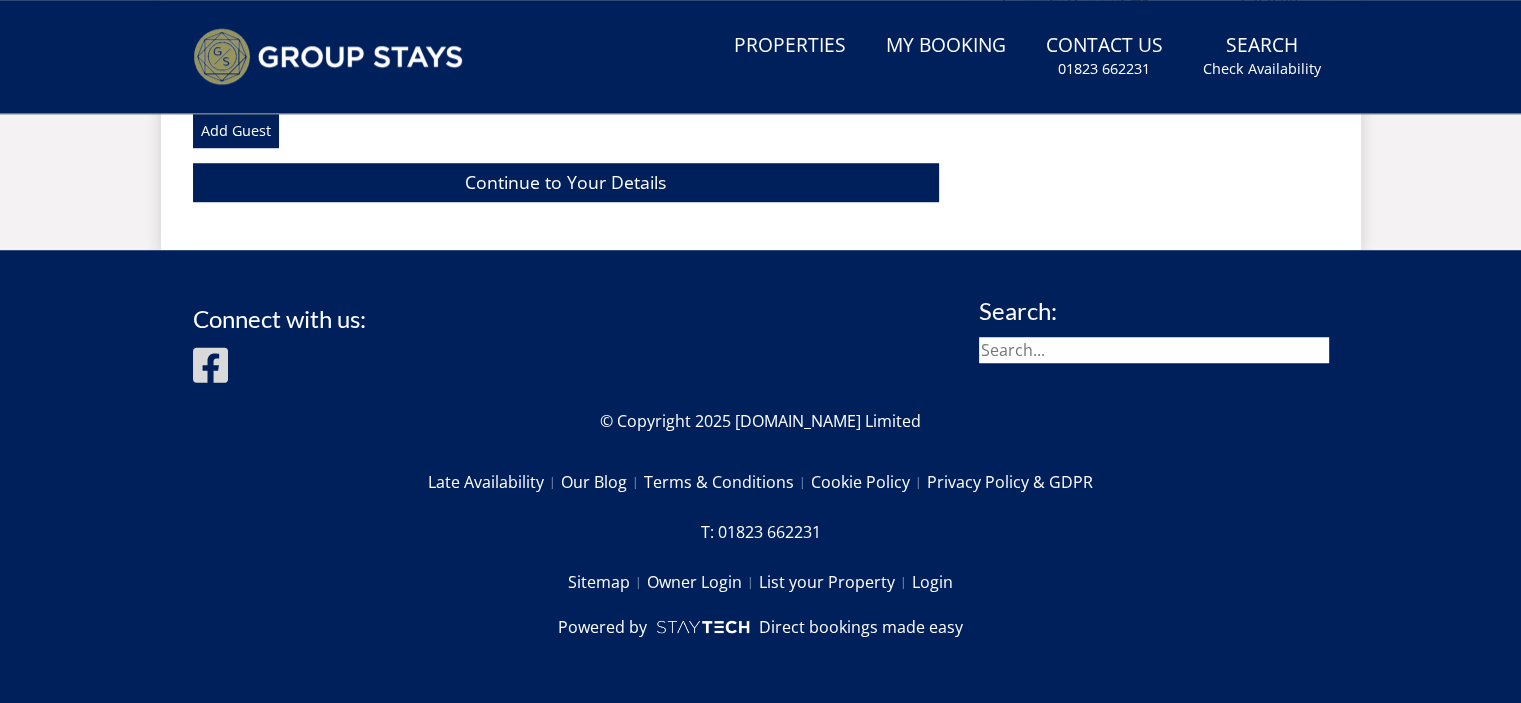 scroll, scrollTop: 0, scrollLeft: 0, axis: both 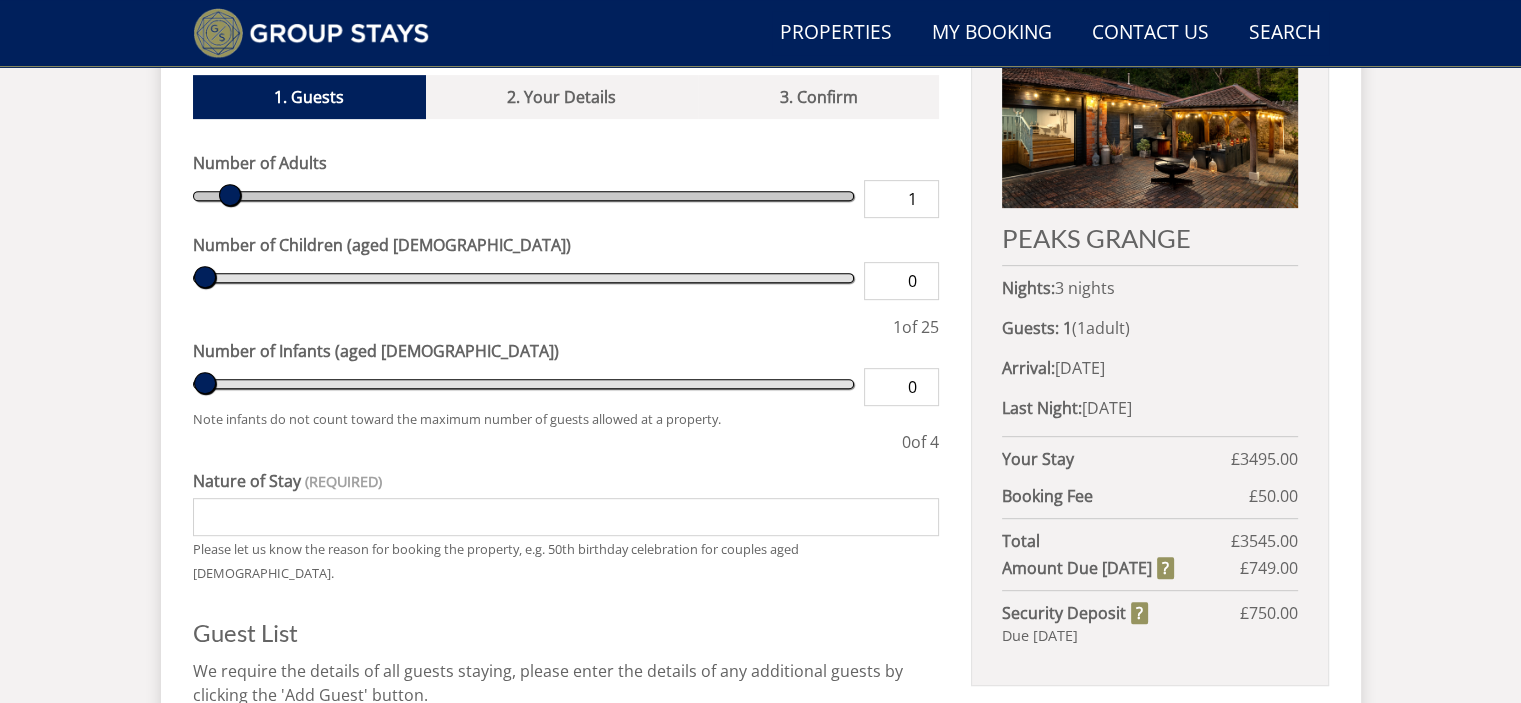type on "4" 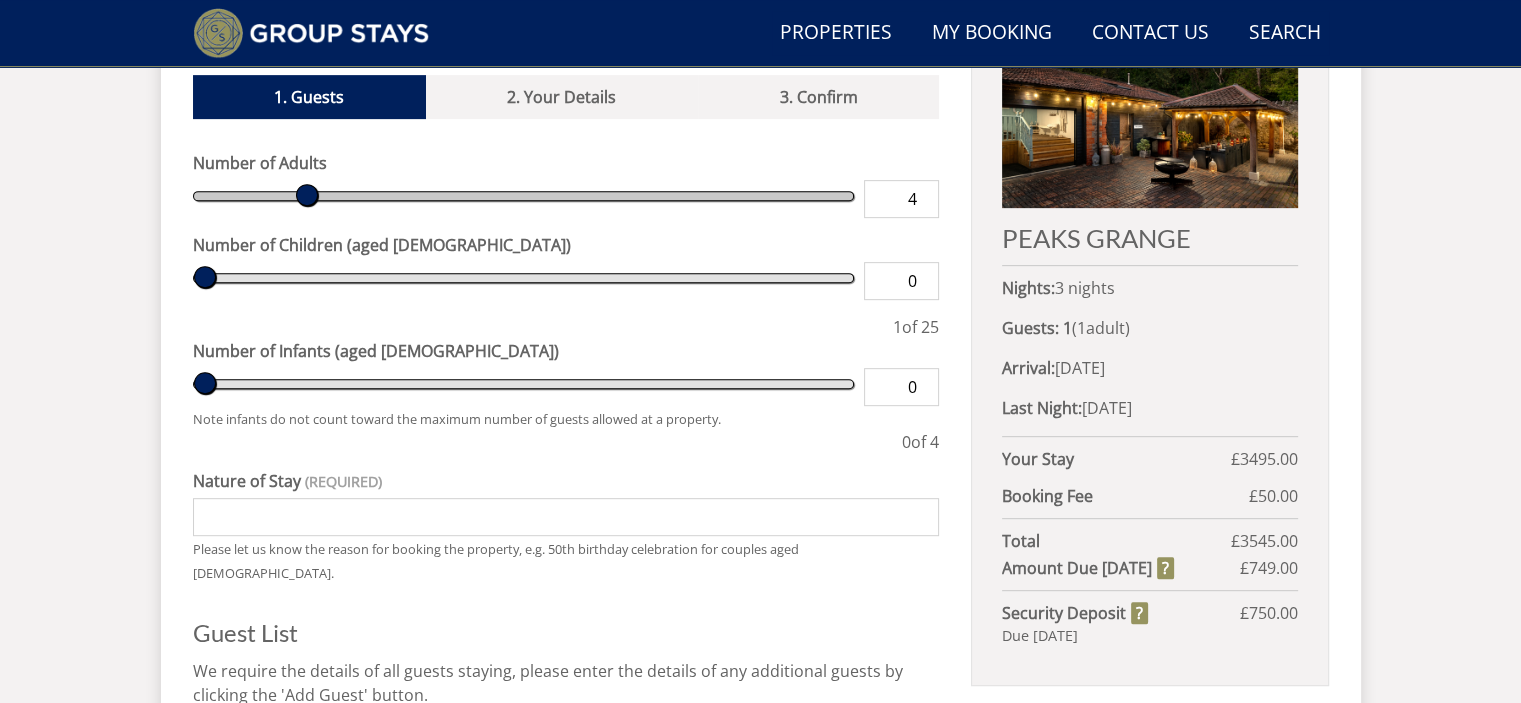 type on "7" 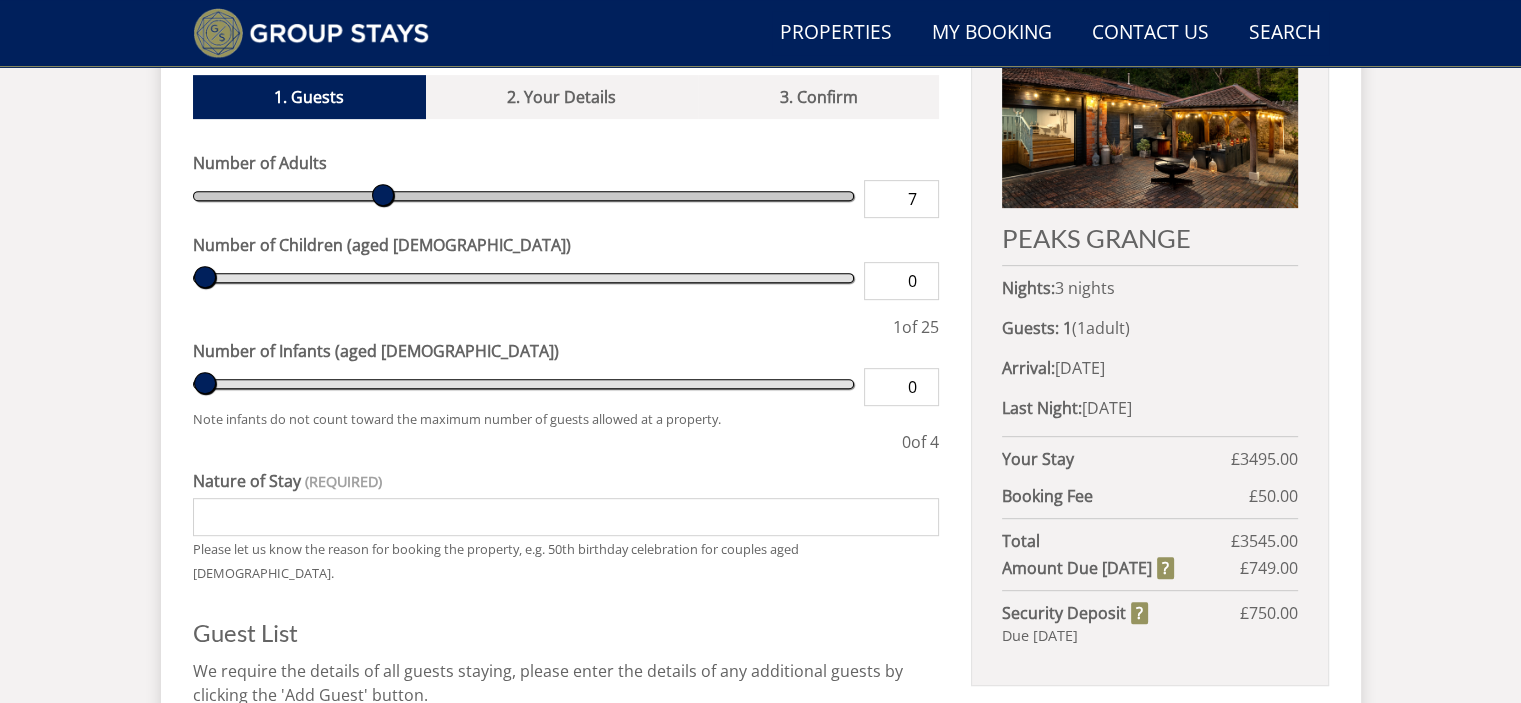 type on "10" 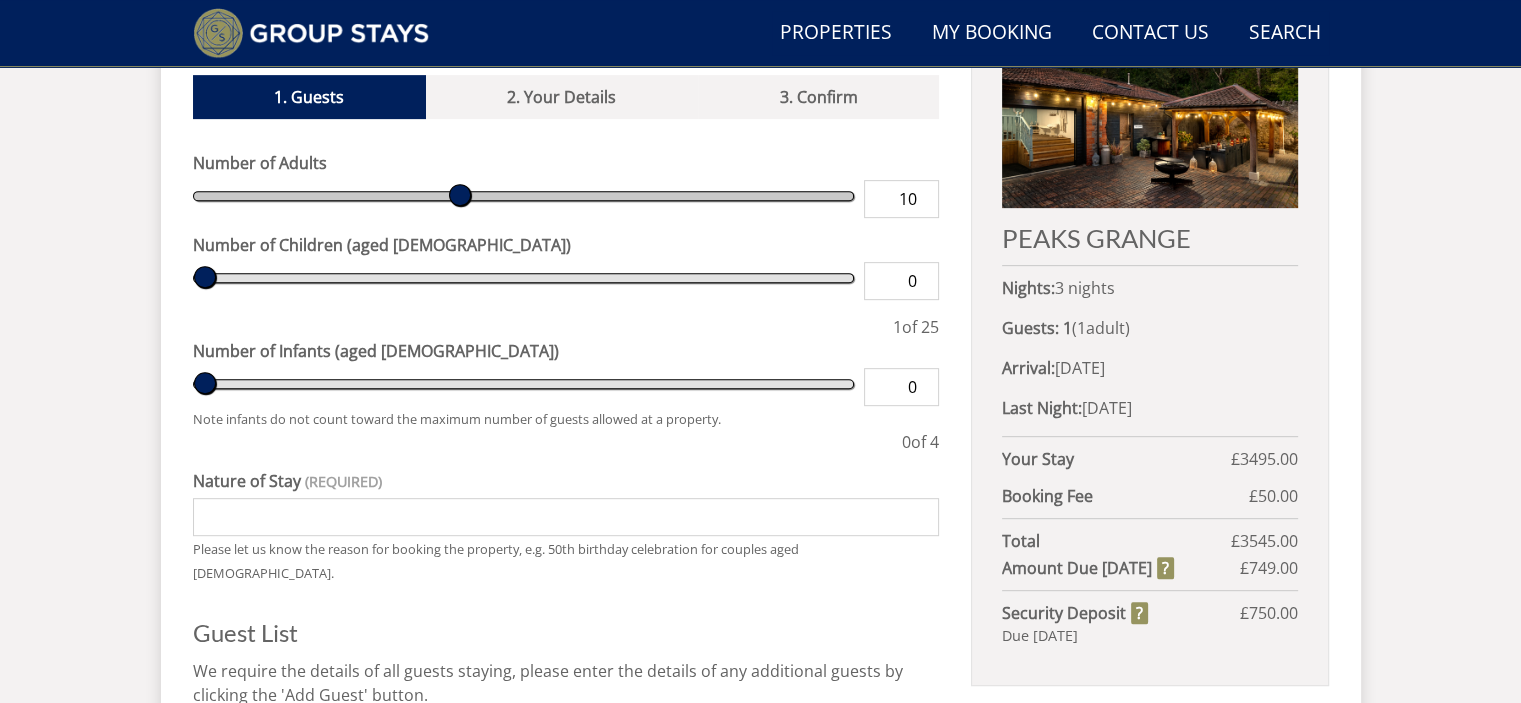 type on "12" 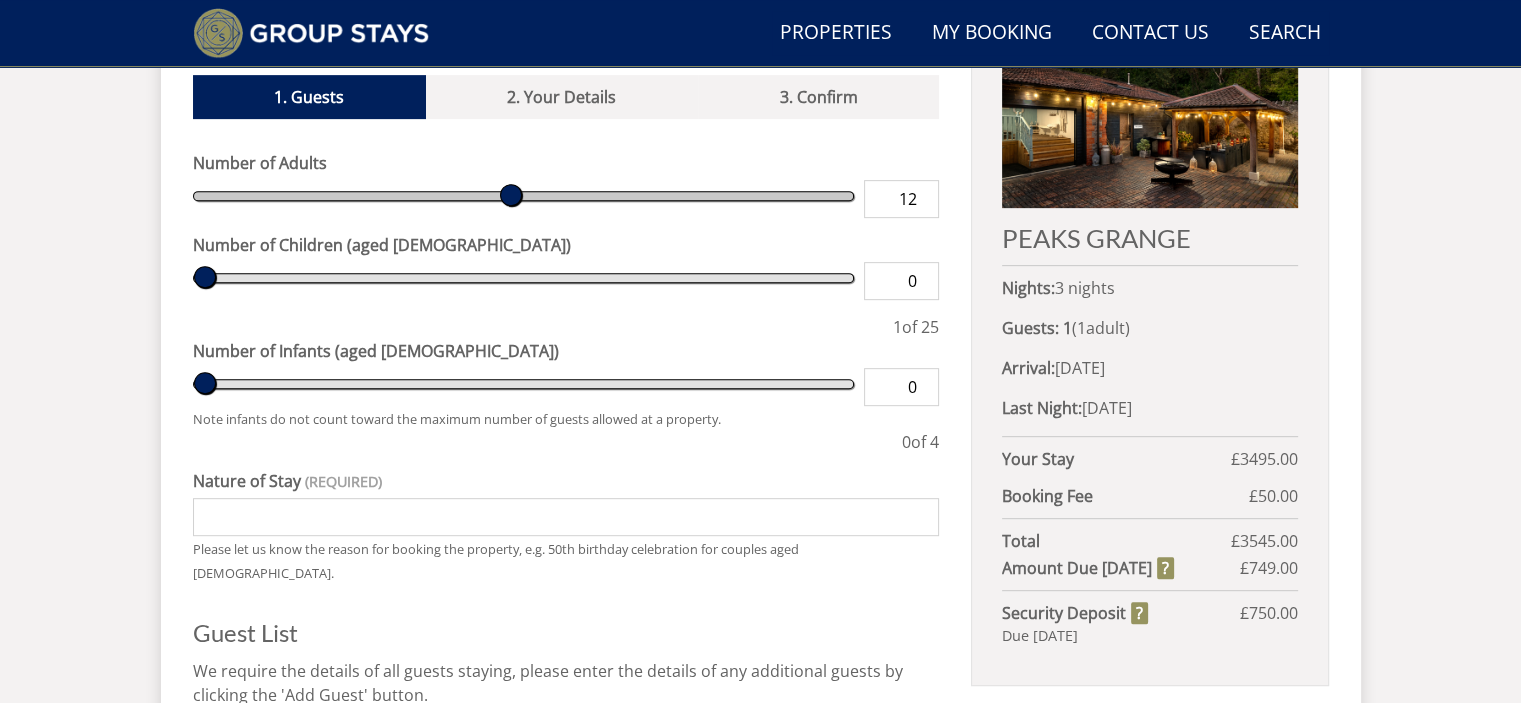 type on "15" 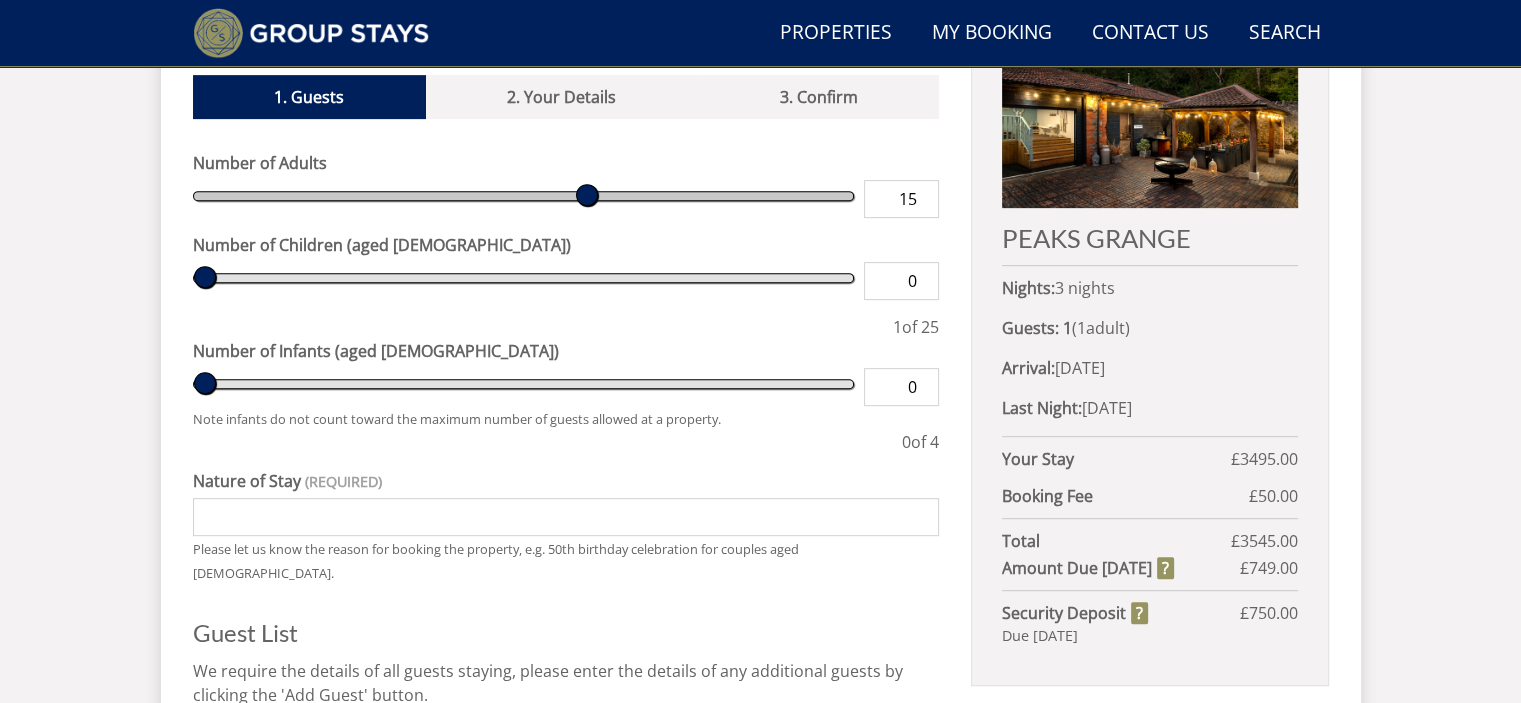 type on "17" 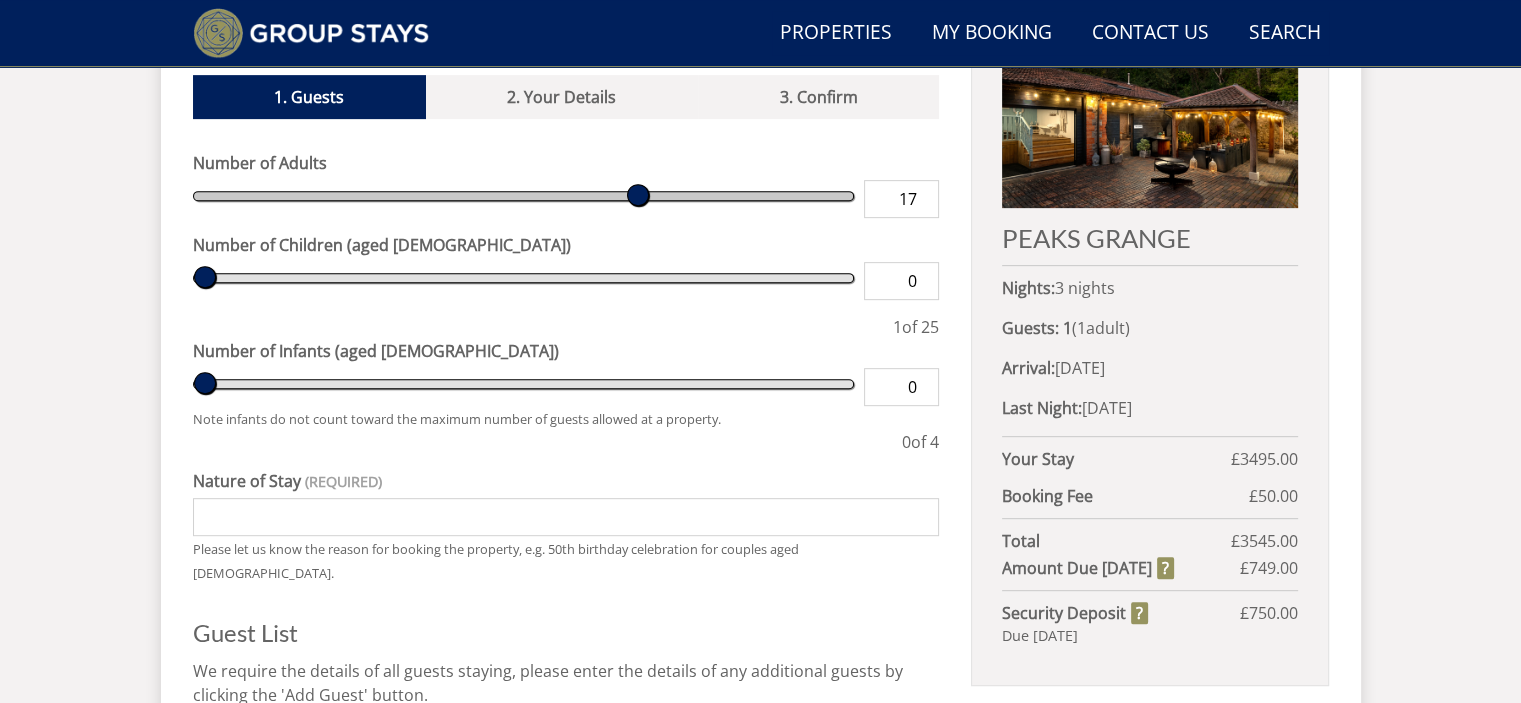 type on "18" 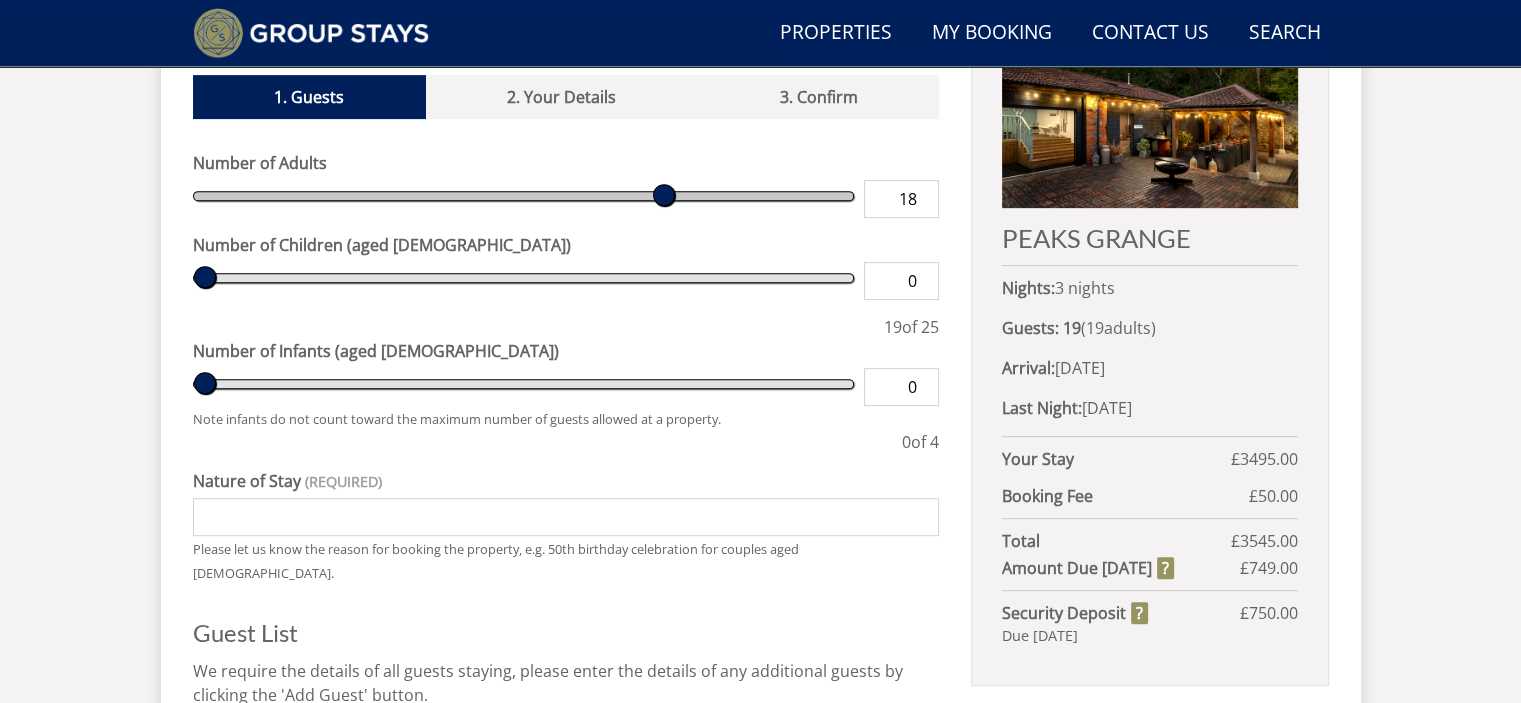 type on "19" 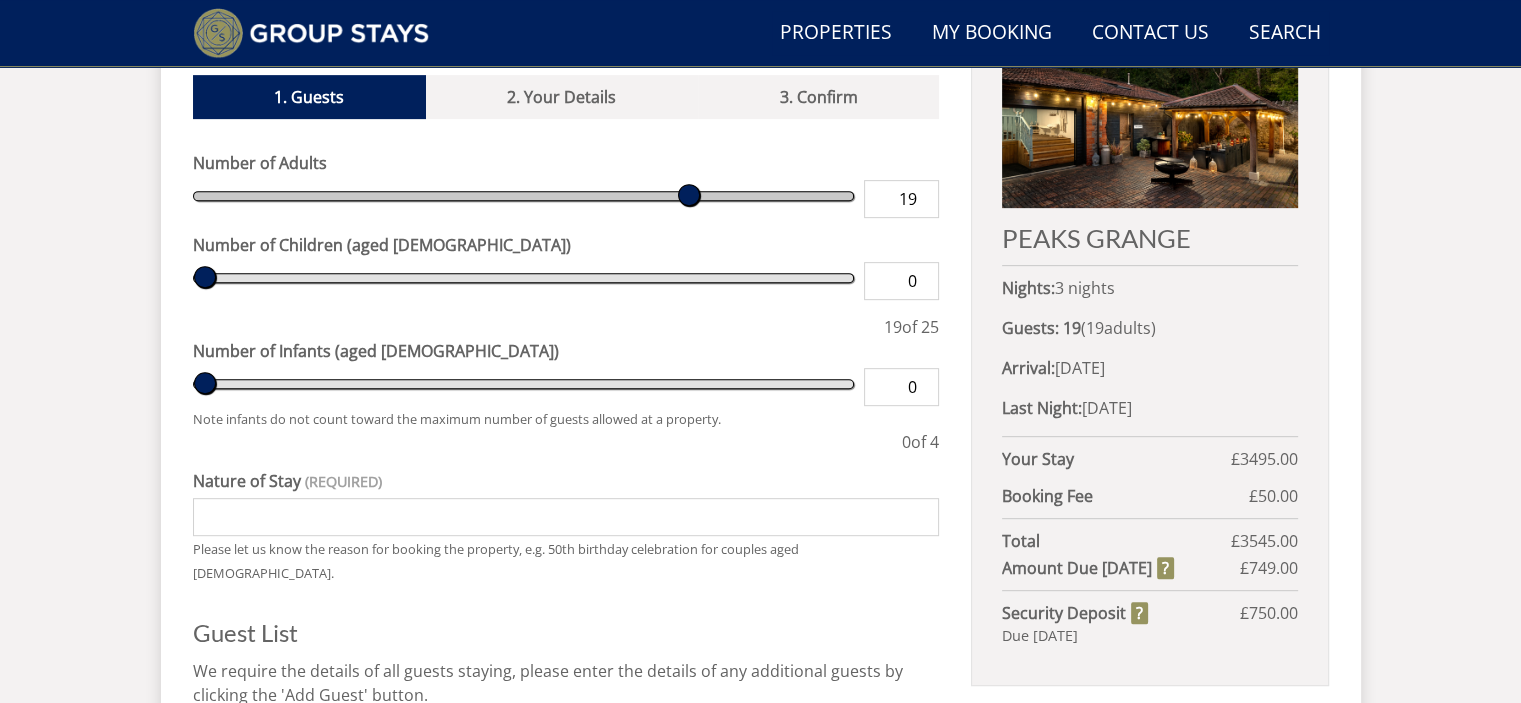 type on "20" 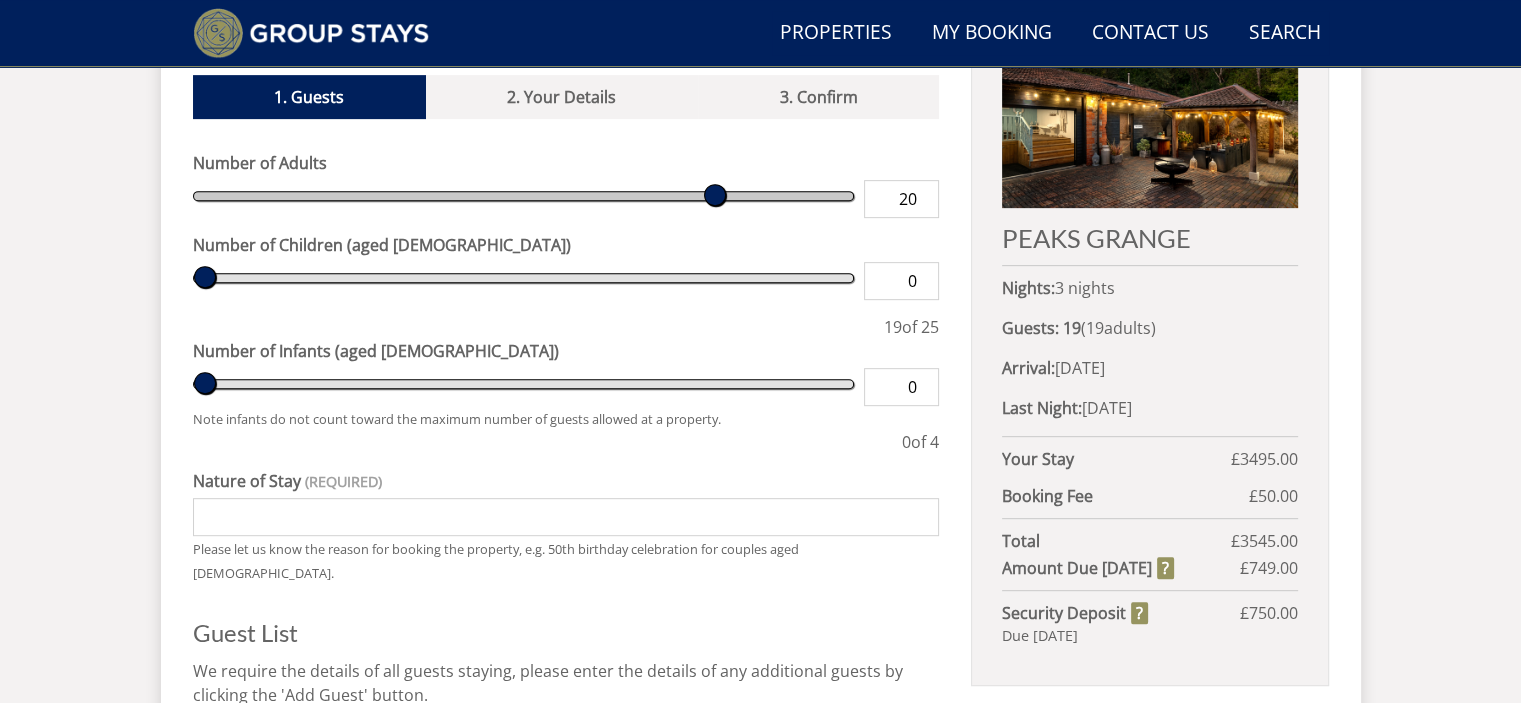 type on "21" 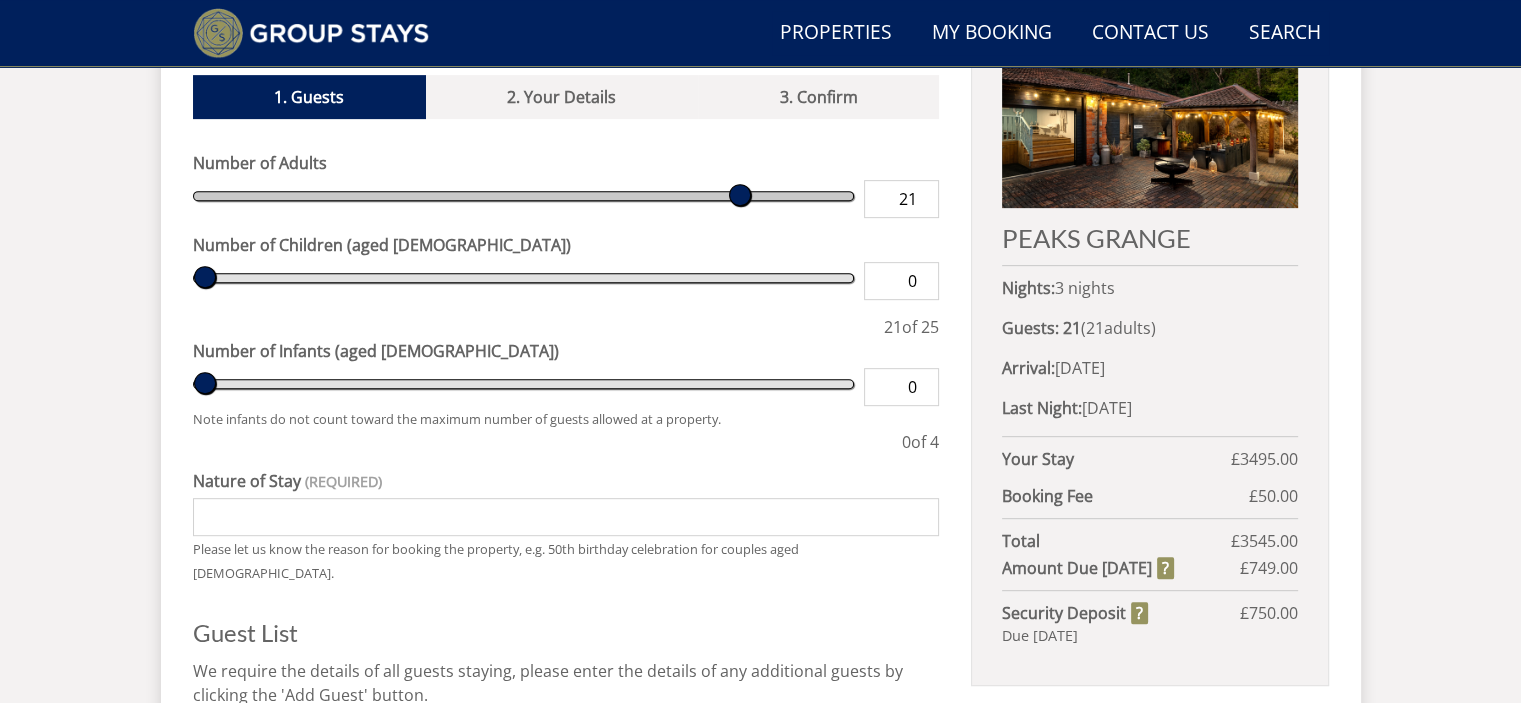 type on "22" 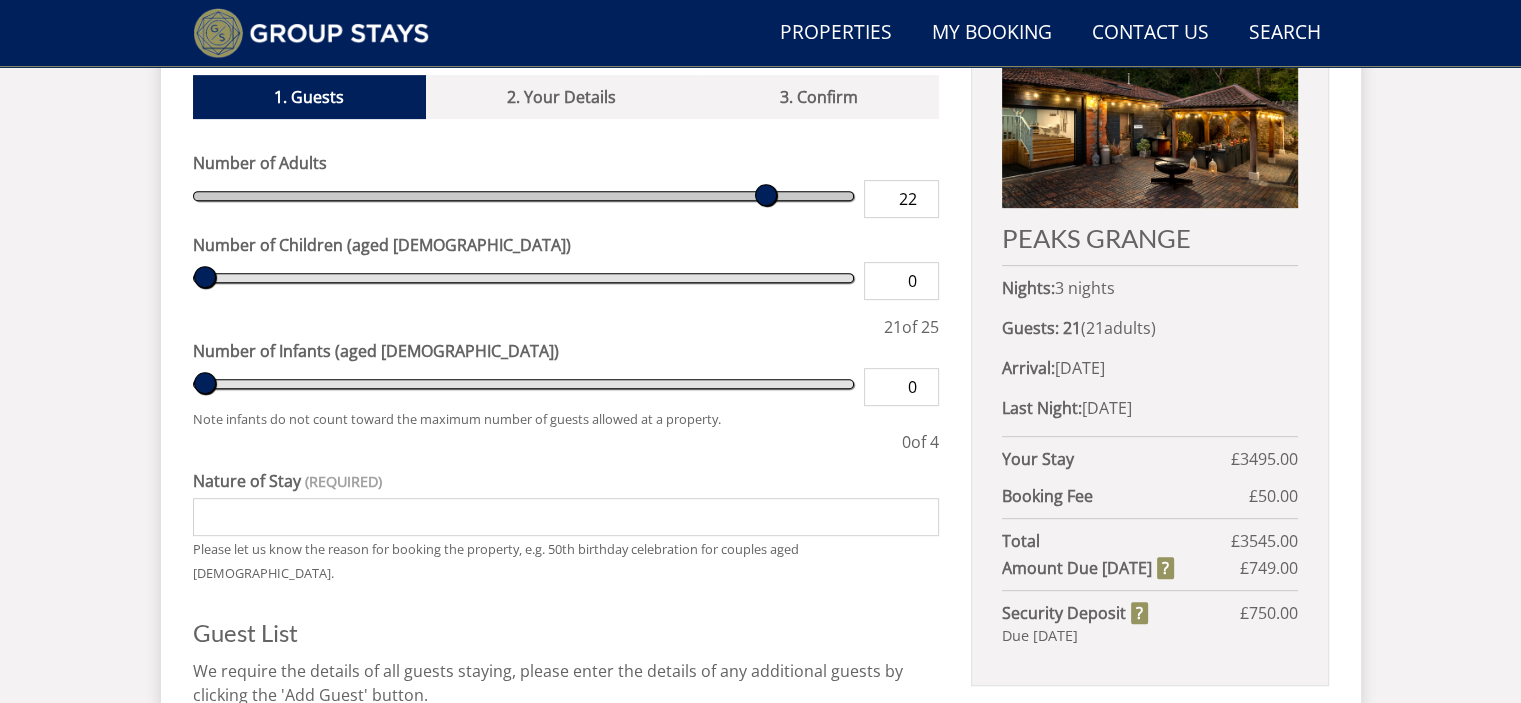 type on "23" 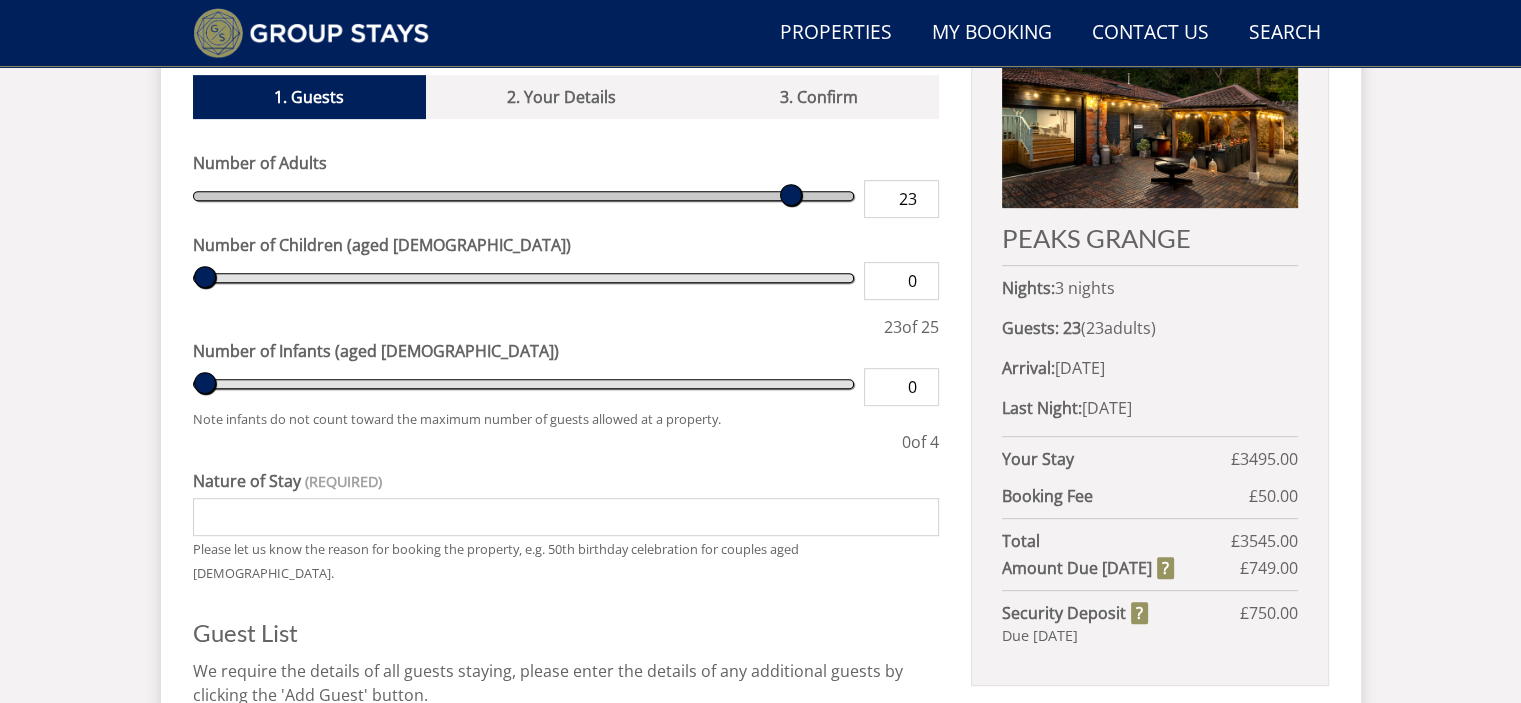 type on "24" 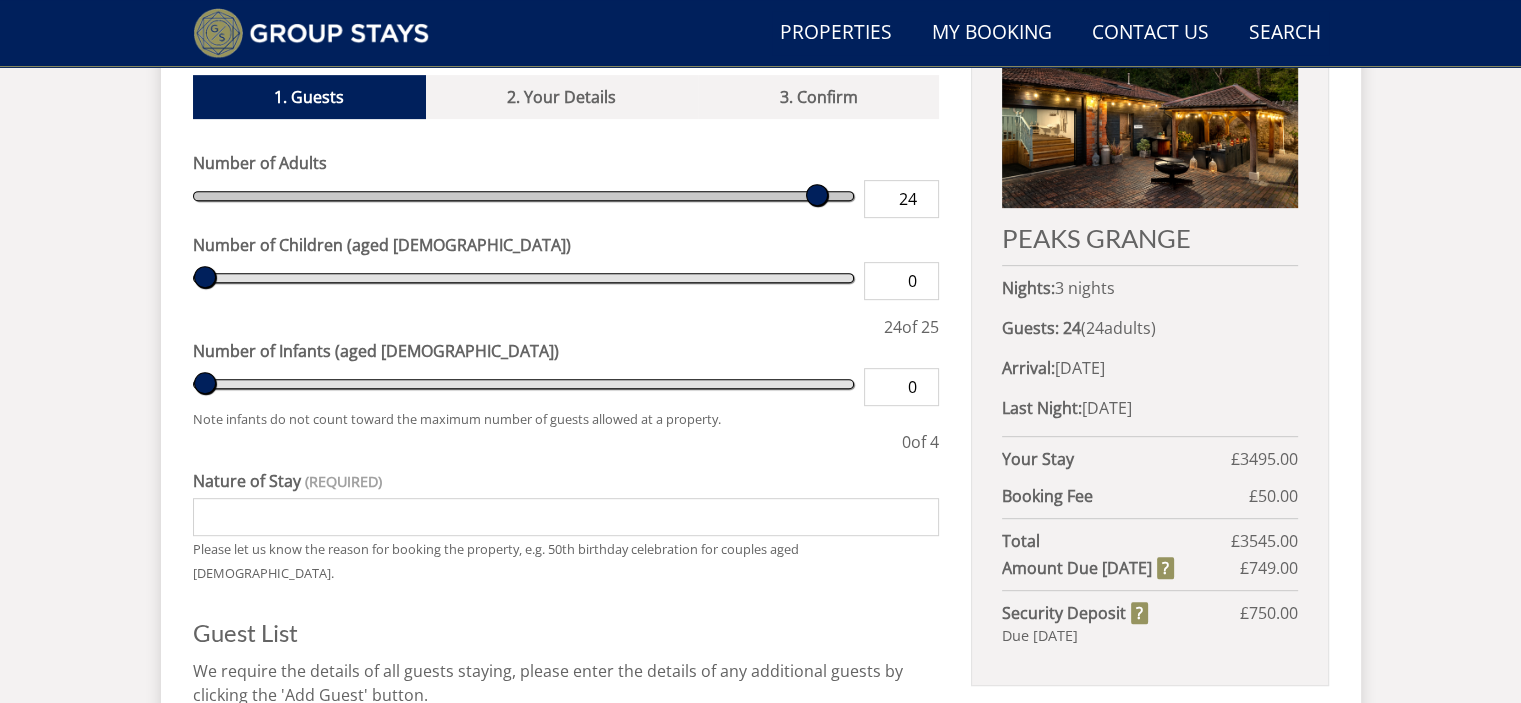 type on "23" 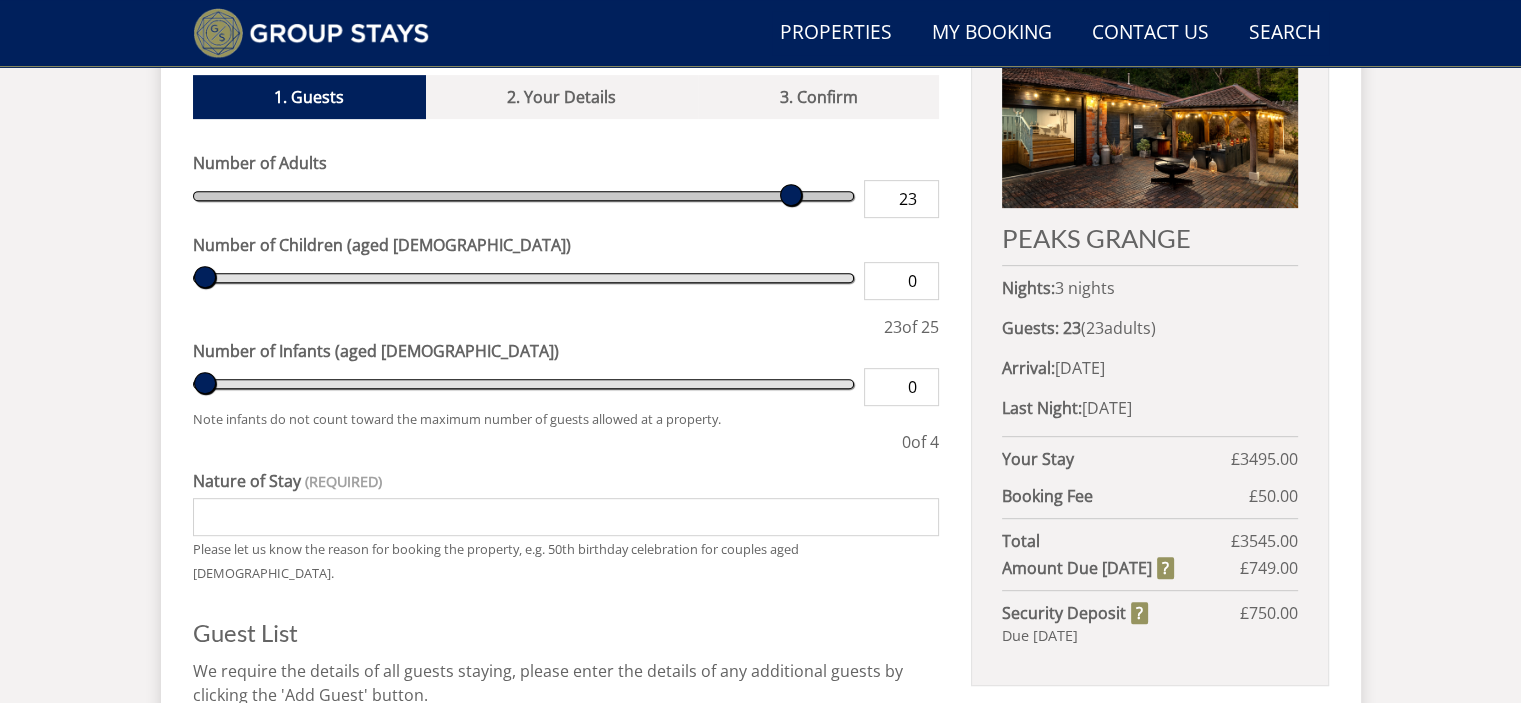 type on "22" 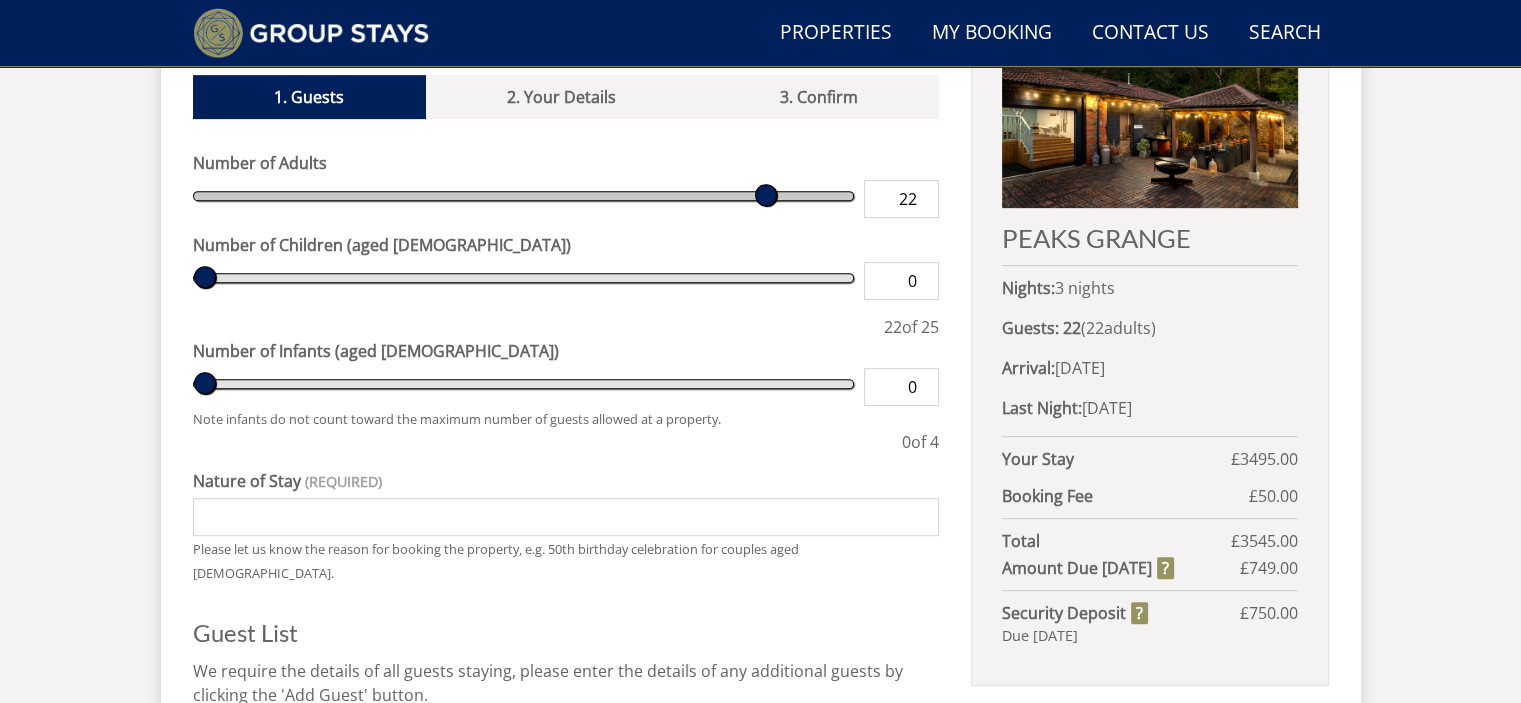 drag, startPoint x: 226, startPoint y: 169, endPoint x: 772, endPoint y: 197, distance: 546.71747 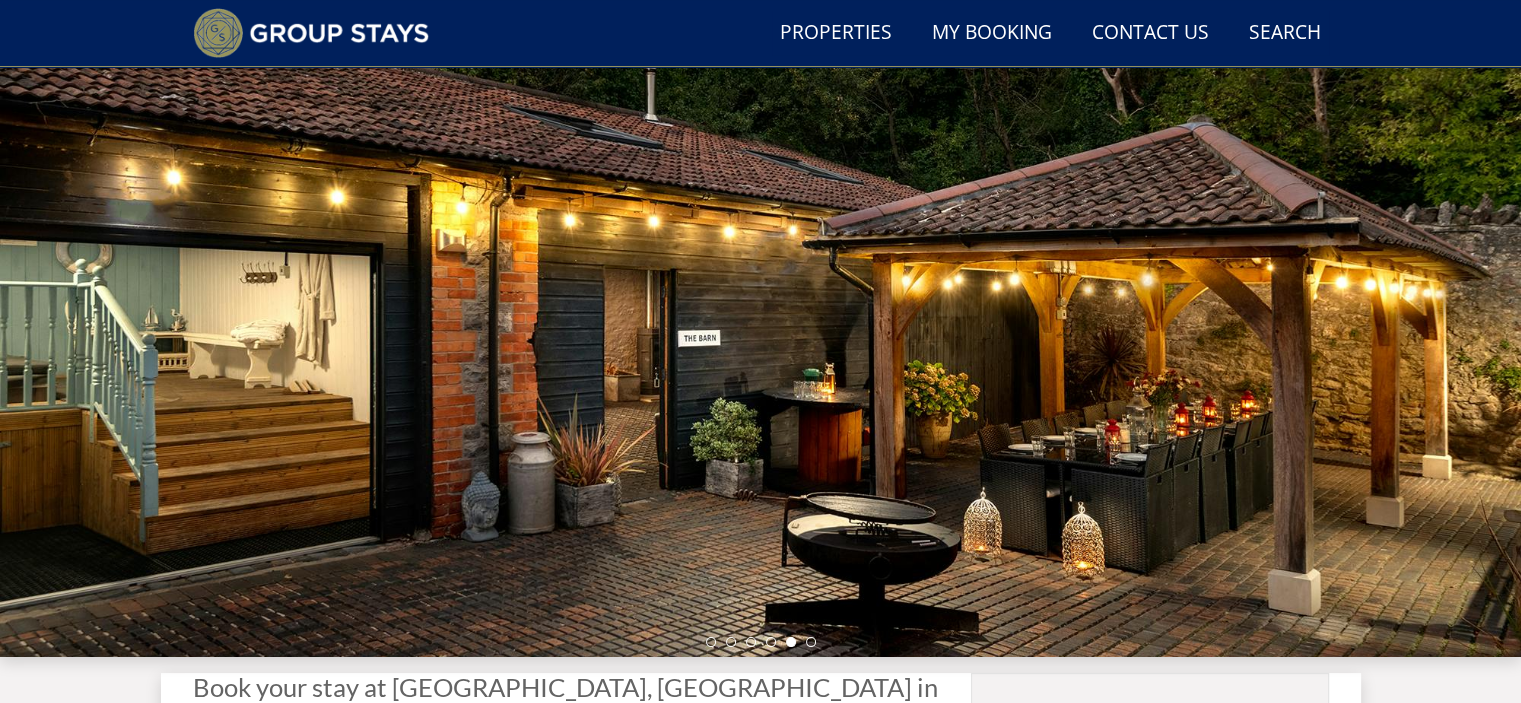scroll, scrollTop: 152, scrollLeft: 0, axis: vertical 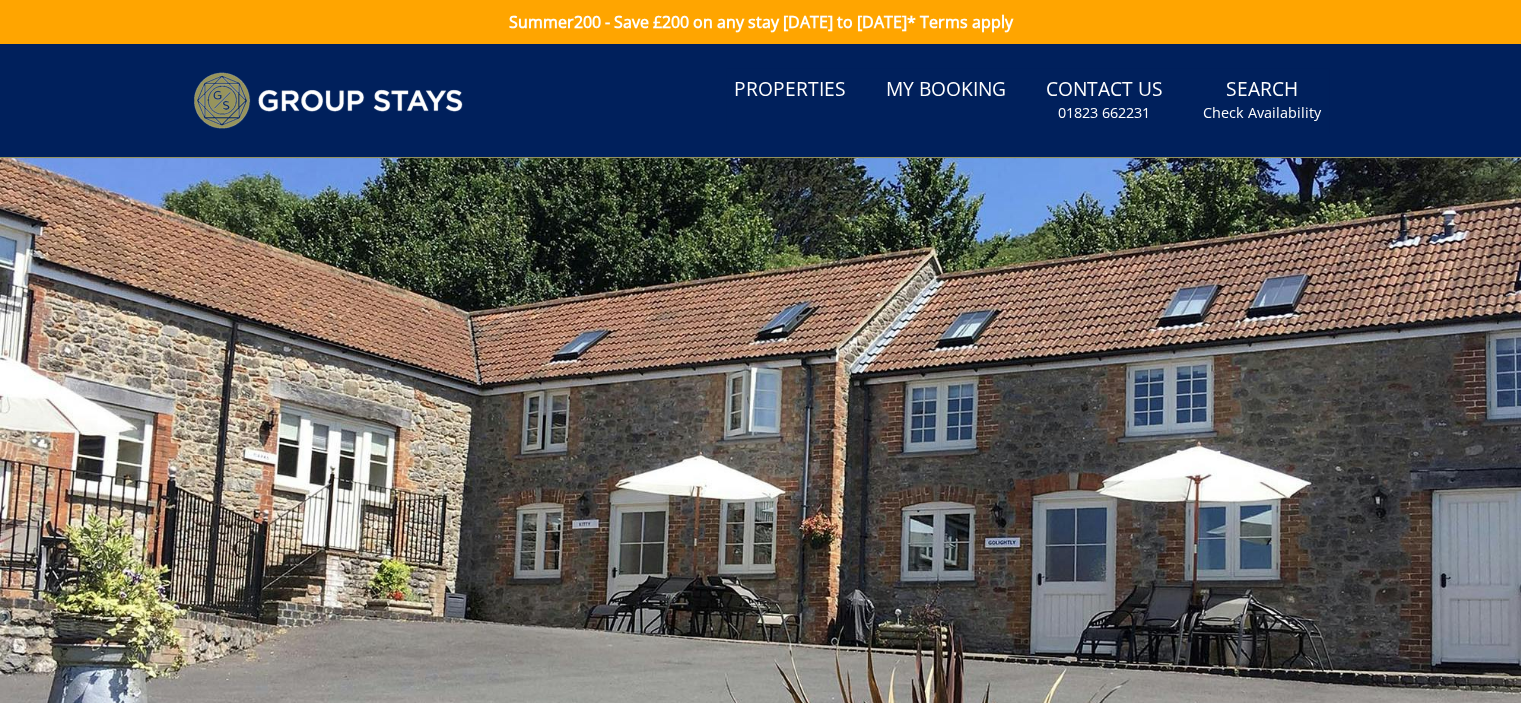select on "10" 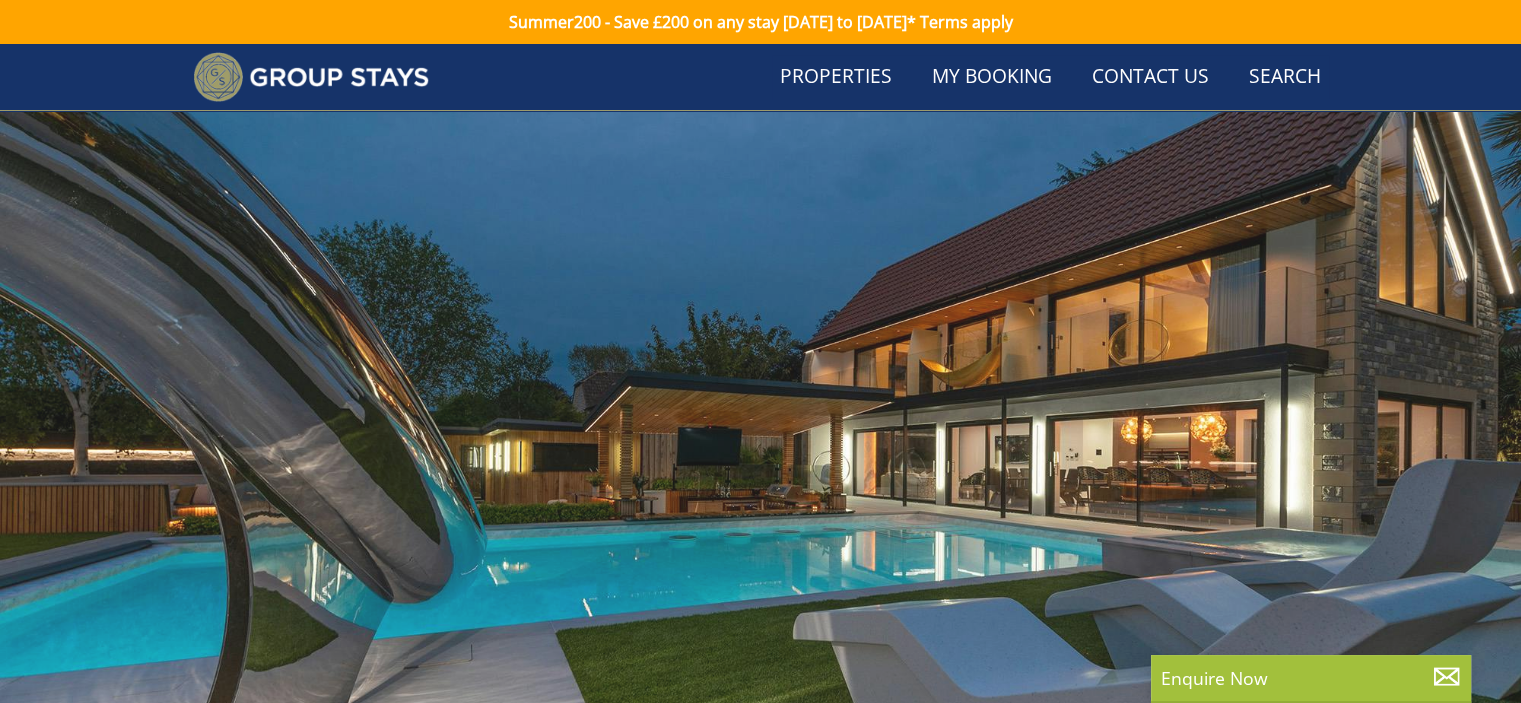 scroll, scrollTop: 3433, scrollLeft: 0, axis: vertical 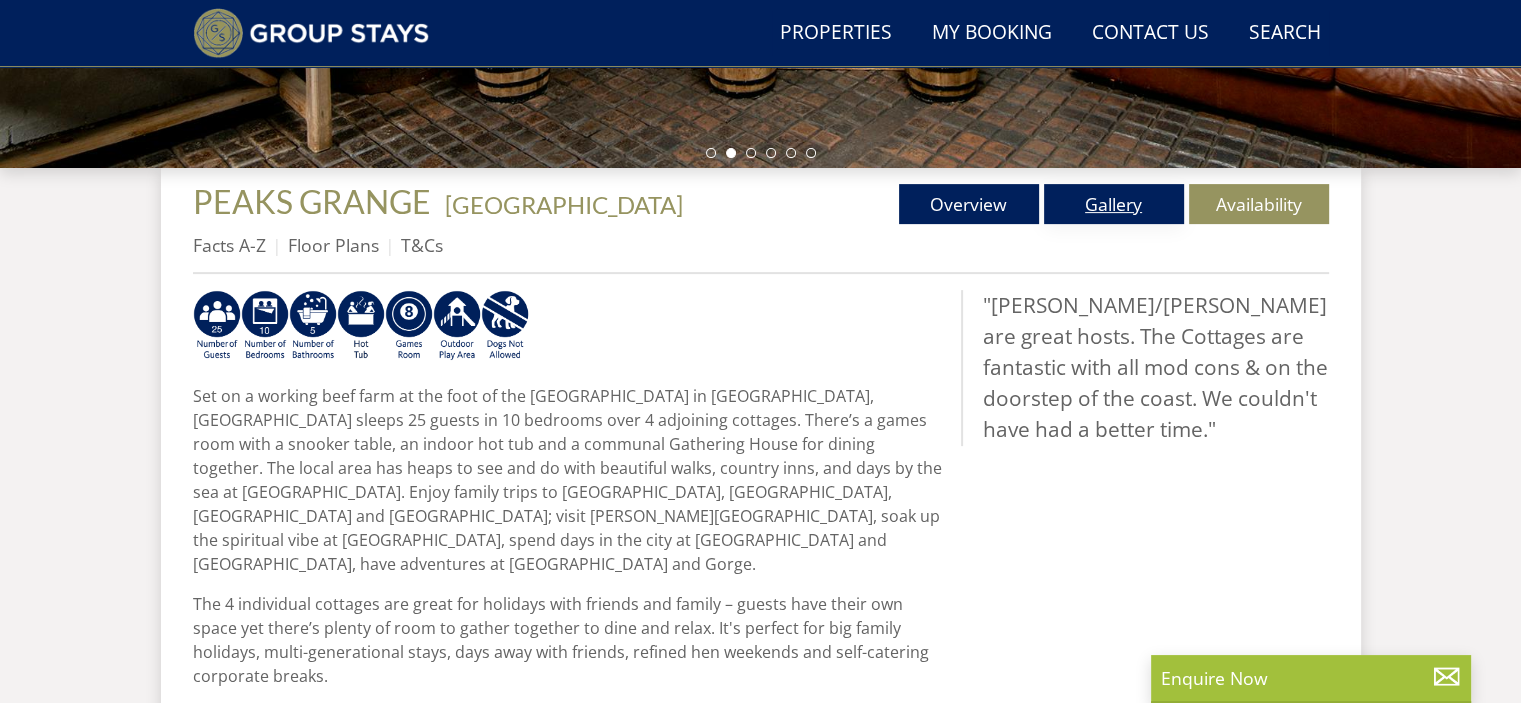 click on "Gallery" at bounding box center (1114, 204) 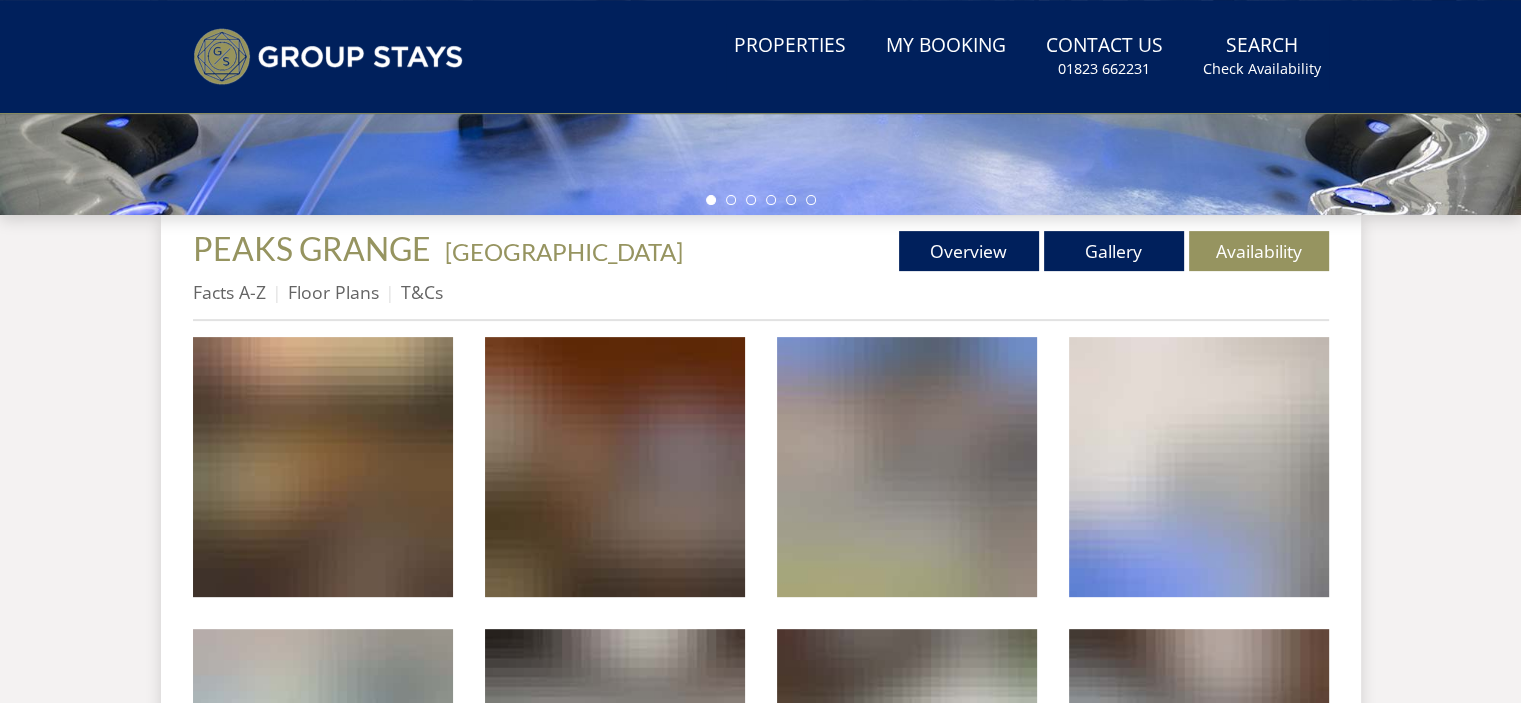 scroll, scrollTop: 0, scrollLeft: 0, axis: both 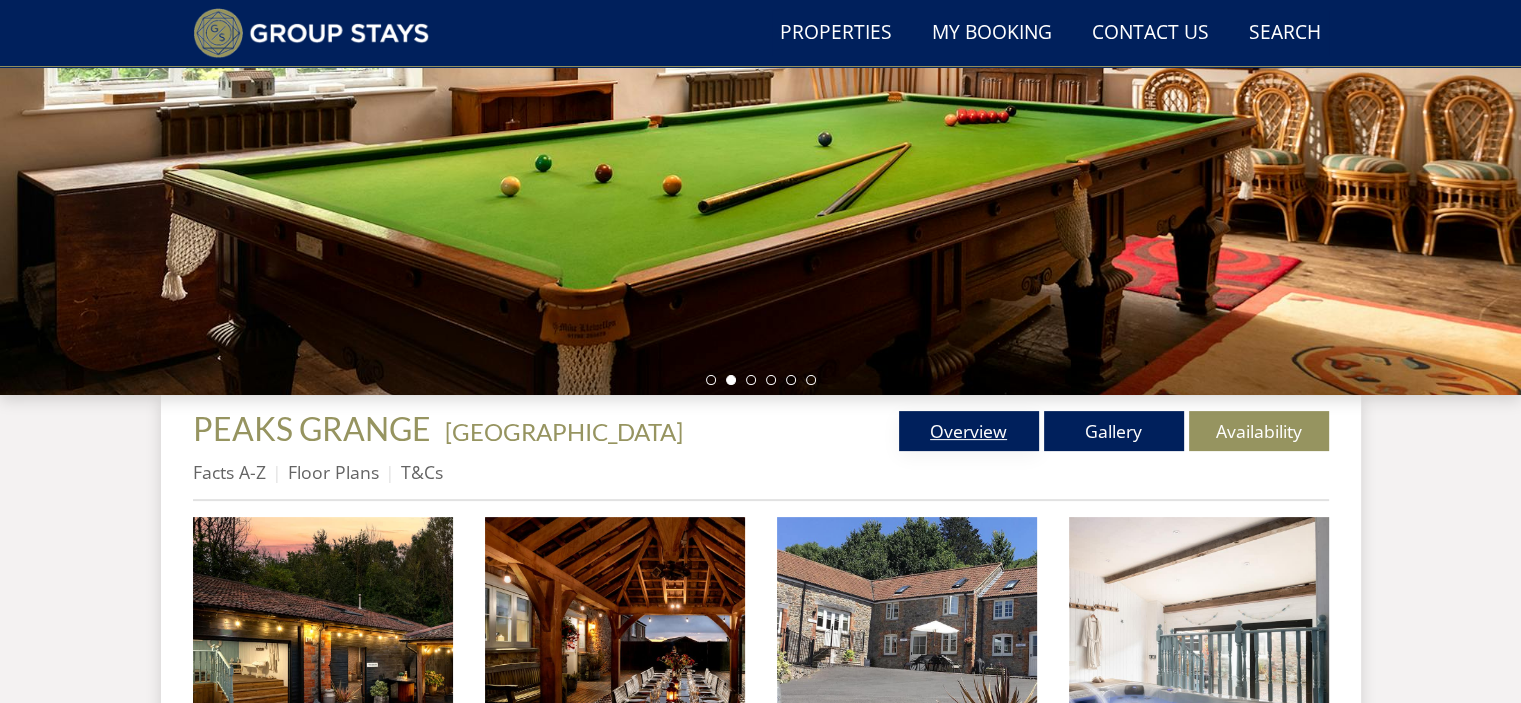 click on "Overview" at bounding box center [969, 431] 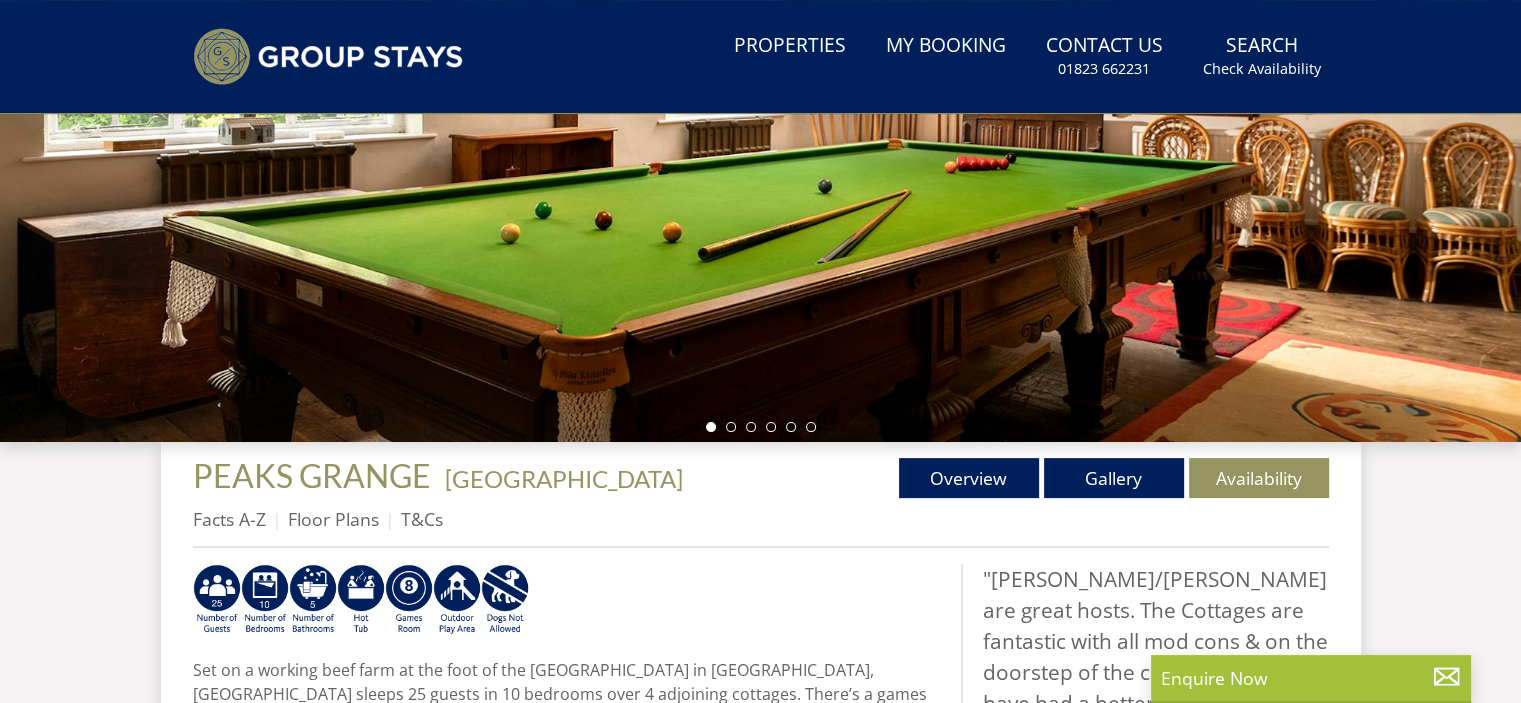 scroll, scrollTop: 0, scrollLeft: 0, axis: both 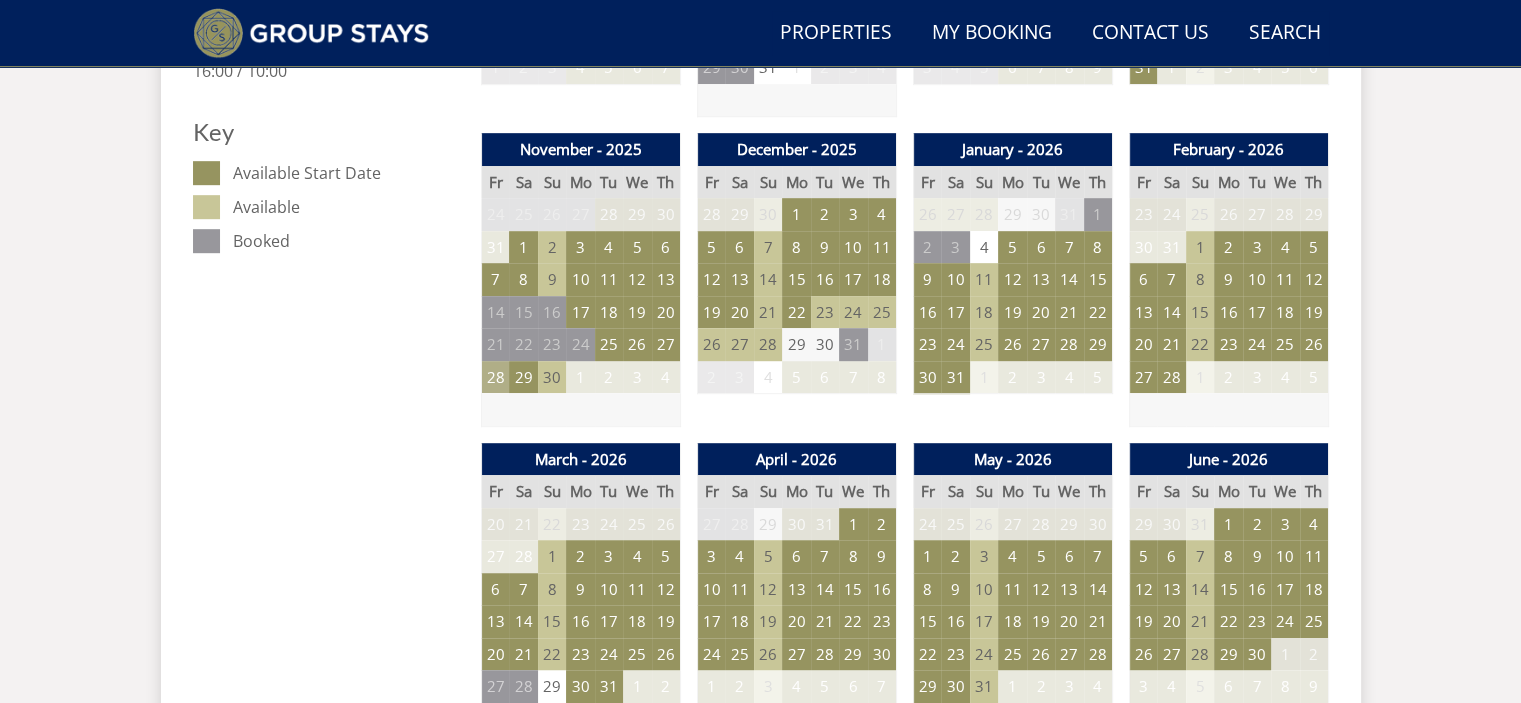 click on "28" at bounding box center [495, 377] 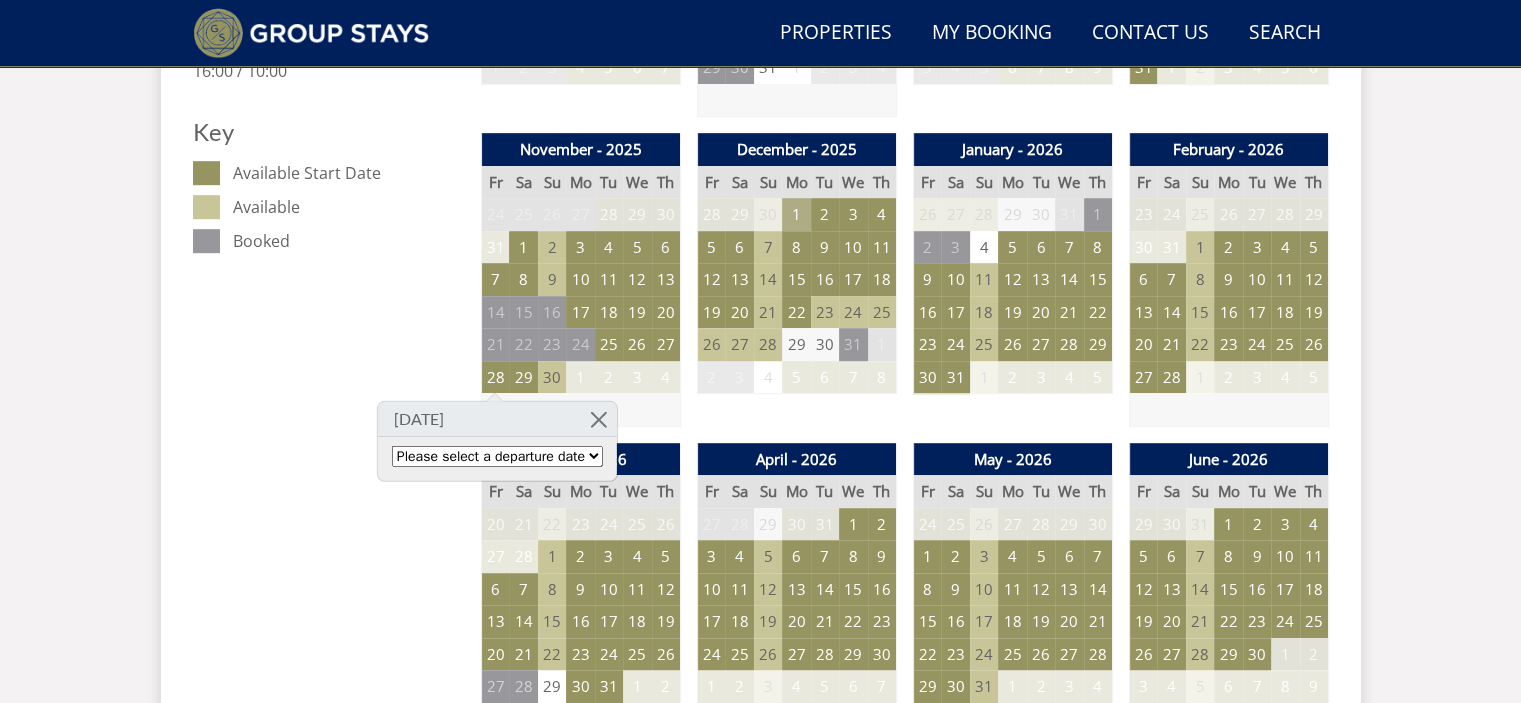 click on "1" at bounding box center [796, 214] 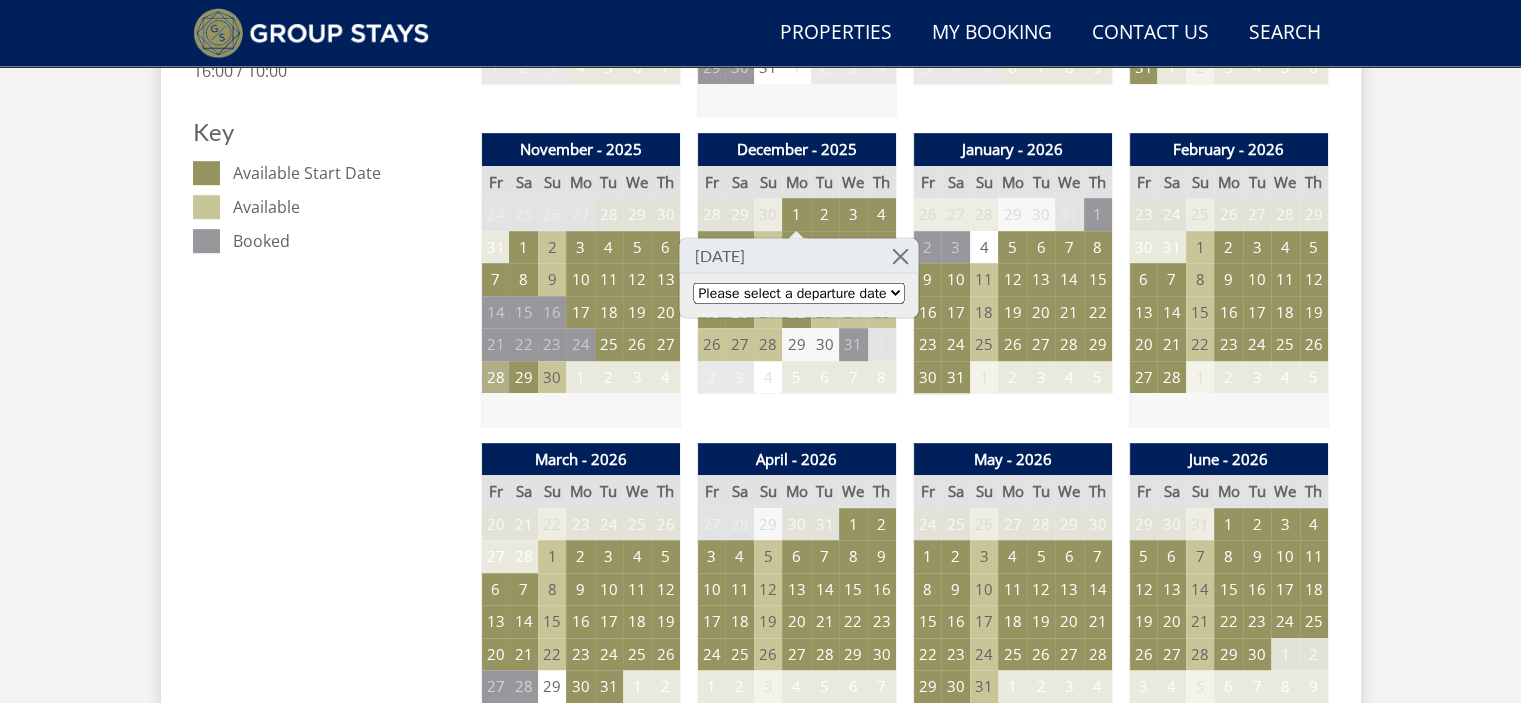 click on "28" at bounding box center (495, 377) 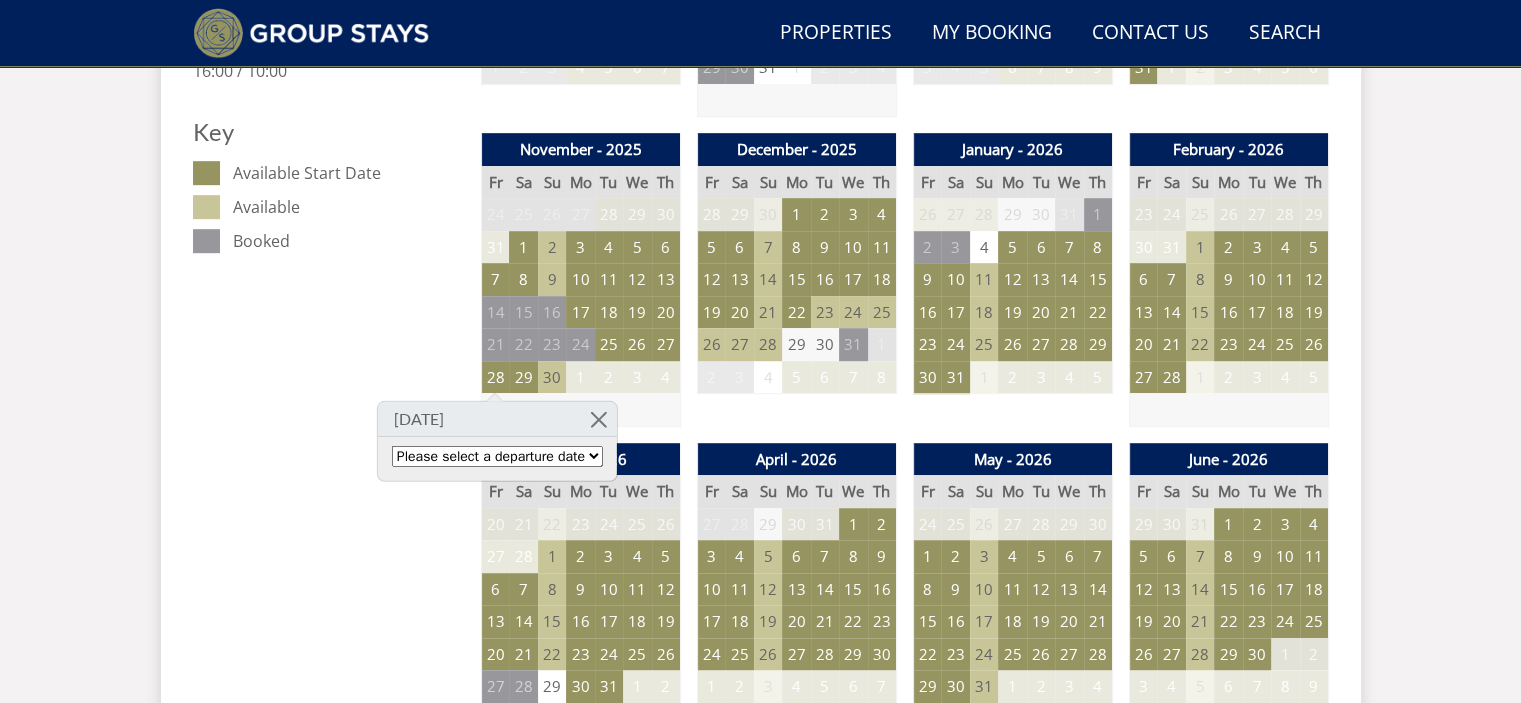click on "Please select a departure date 30th Nov 2025 - £2,995.00 30th Nov 2025 - £2,995.00 1st Dec 2025 - £3,495.00 1st Dec 2025 - £3,495.00 5th Dec 2025 - £3,850.00 5th Dec 2025 - £3,850.00" at bounding box center [497, 455] 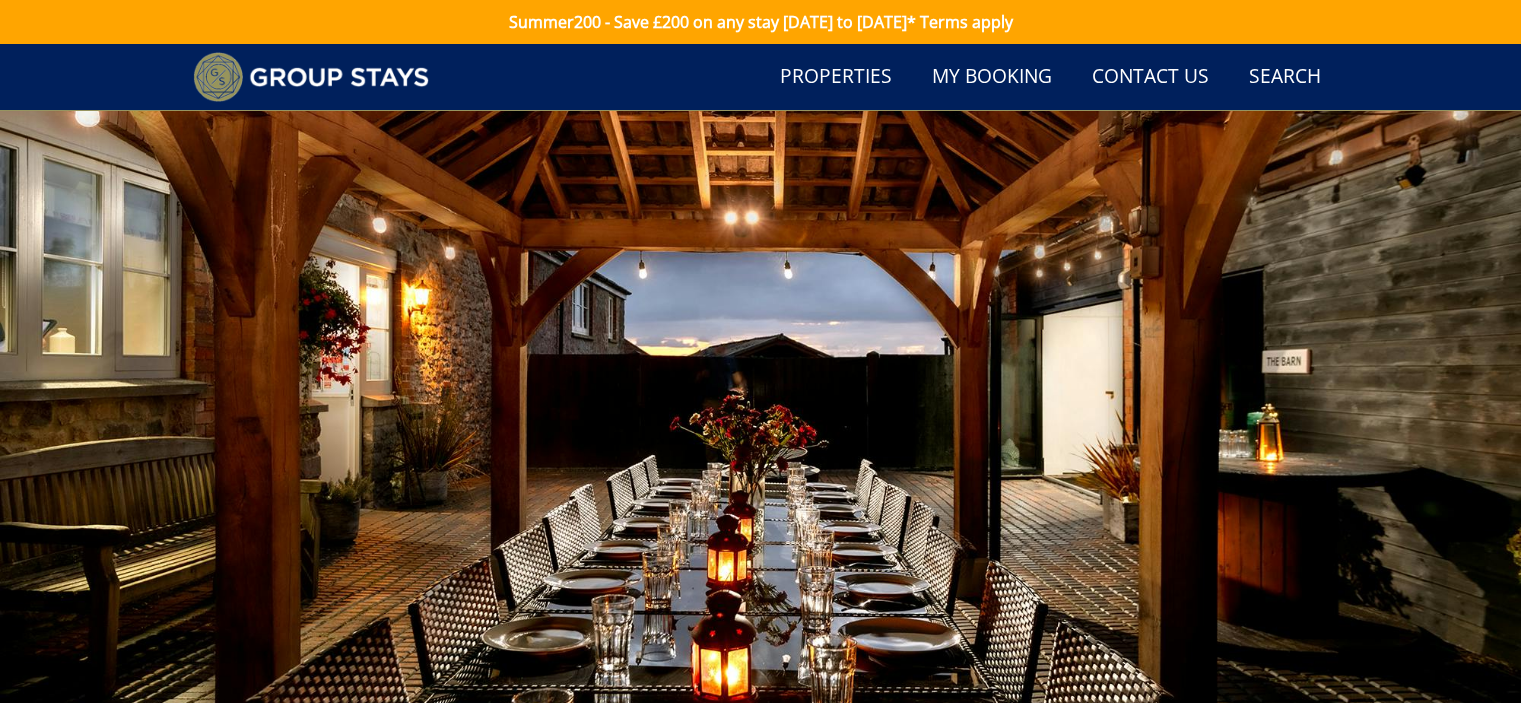 scroll, scrollTop: 827, scrollLeft: 0, axis: vertical 